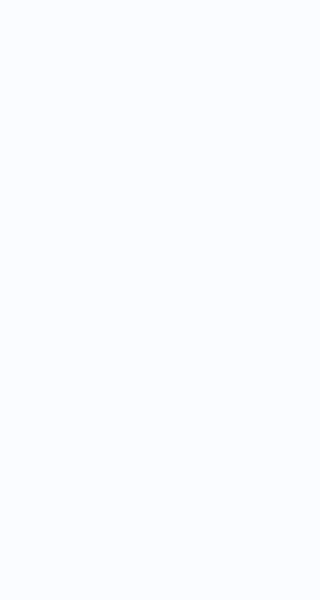 scroll, scrollTop: 0, scrollLeft: 0, axis: both 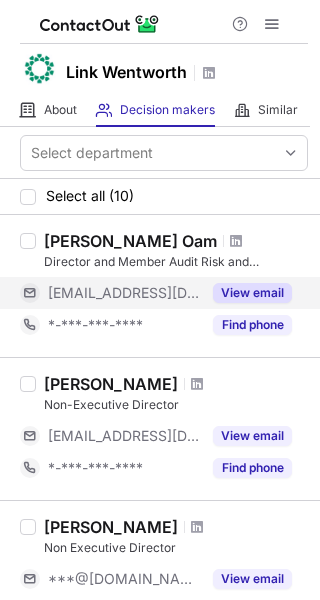 click on "View email" at bounding box center [252, 293] 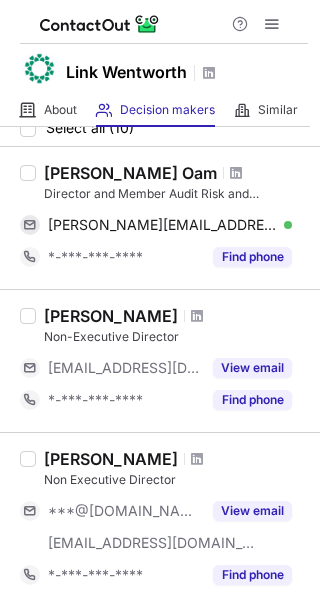 scroll, scrollTop: 100, scrollLeft: 0, axis: vertical 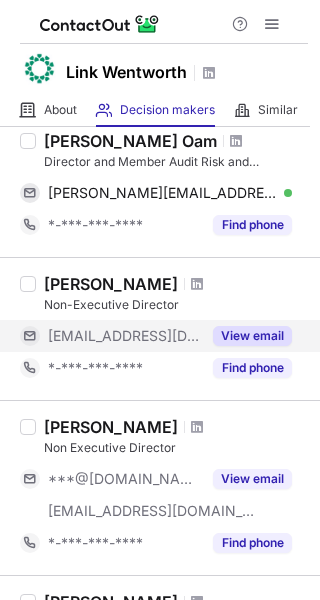 click on "View email" at bounding box center [252, 336] 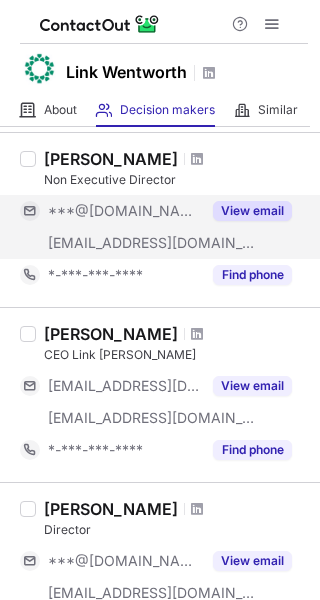scroll, scrollTop: 400, scrollLeft: 0, axis: vertical 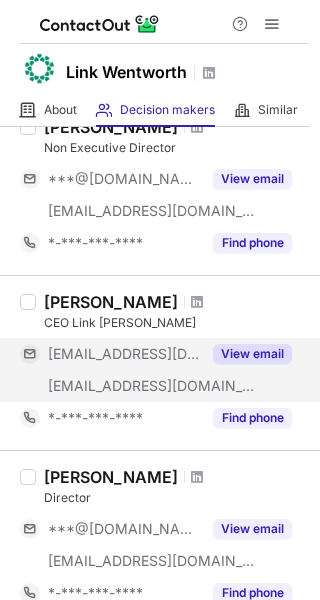 click on "View email" at bounding box center [252, 354] 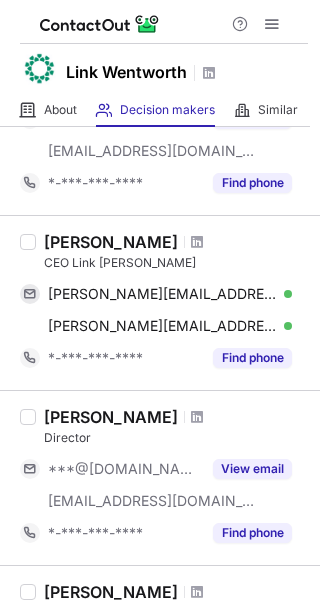 scroll, scrollTop: 500, scrollLeft: 0, axis: vertical 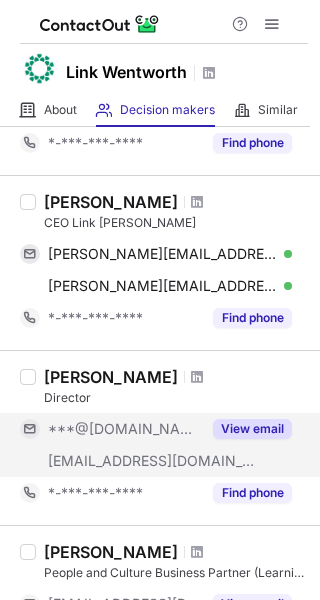 click on "View email" at bounding box center (252, 429) 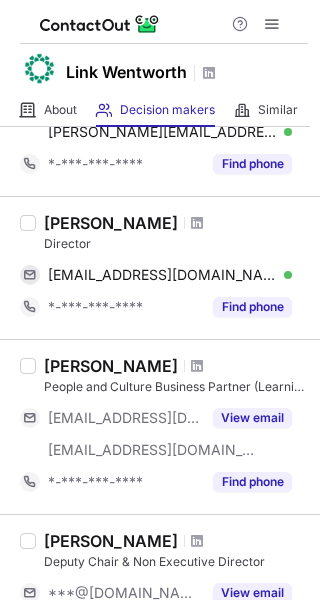 scroll, scrollTop: 700, scrollLeft: 0, axis: vertical 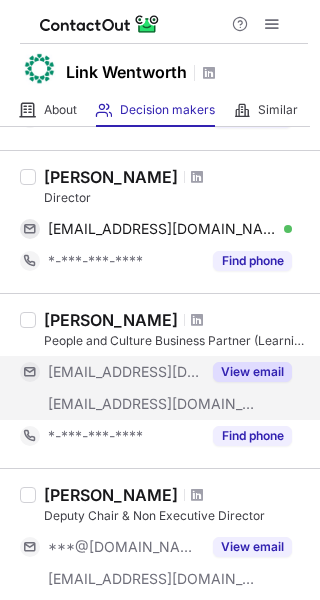 click on "View email" at bounding box center (252, 372) 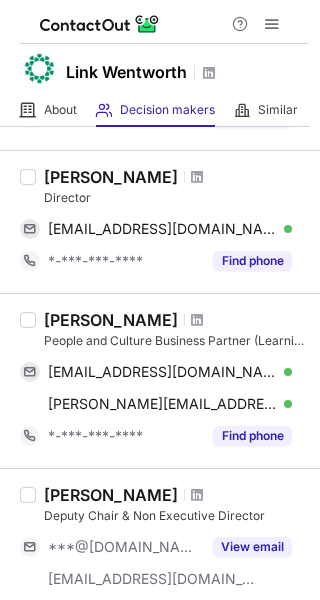 scroll, scrollTop: 500, scrollLeft: 0, axis: vertical 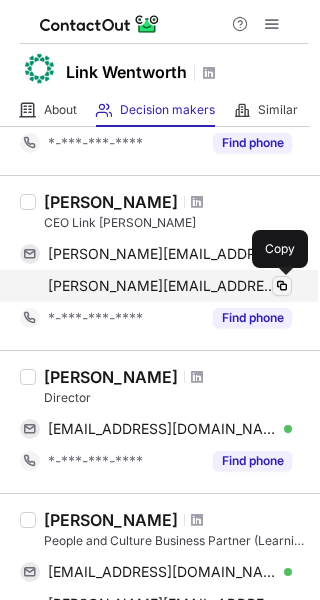 click at bounding box center (282, 286) 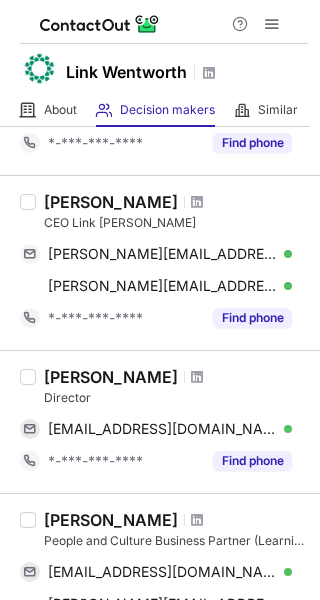 click on "Andrew Mcanulty" at bounding box center [111, 202] 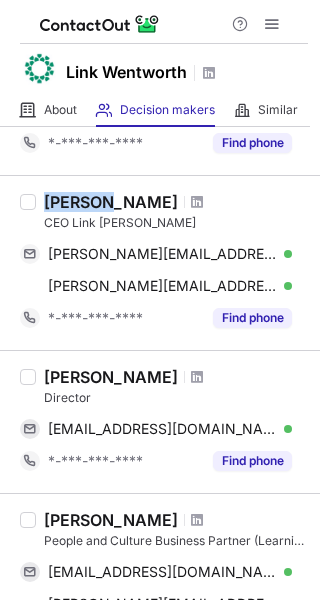 click on "Andrew Mcanulty" at bounding box center [111, 202] 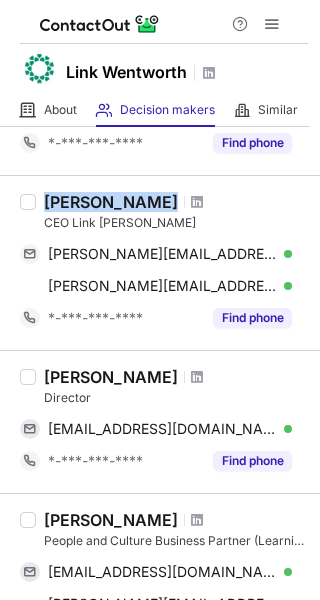 click on "Andrew Mcanulty" at bounding box center (111, 202) 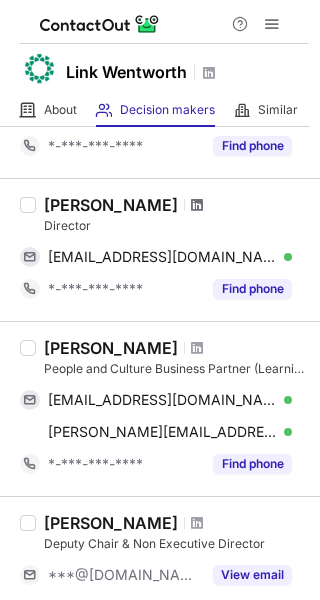 scroll, scrollTop: 700, scrollLeft: 0, axis: vertical 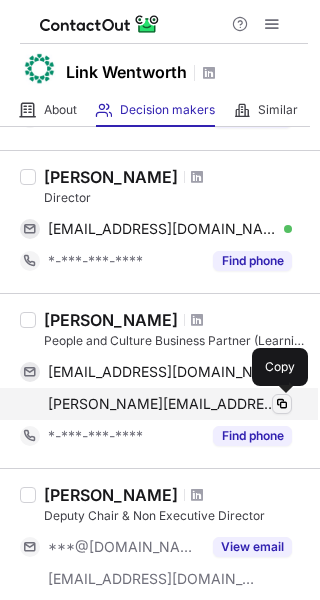 click at bounding box center [282, 404] 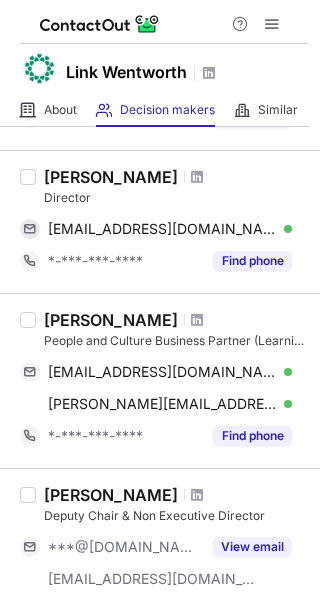 click on "Amanda Levy" at bounding box center [111, 320] 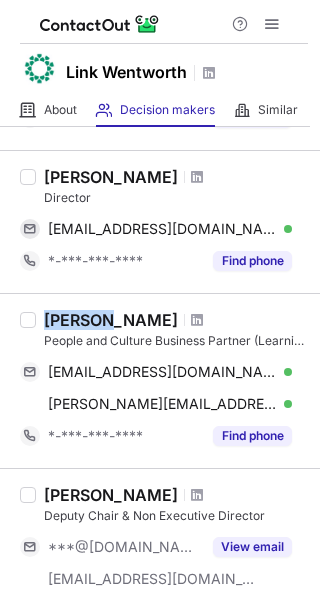 click on "Amanda Levy" at bounding box center [111, 320] 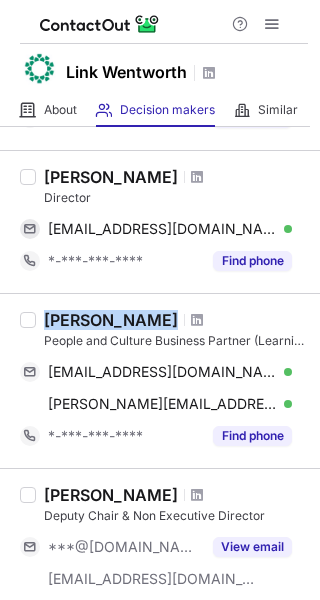 click on "Amanda Levy" at bounding box center (111, 320) 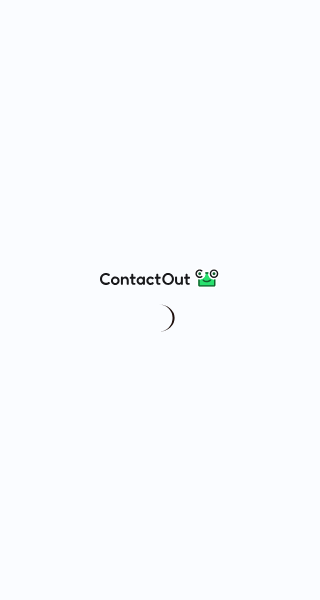 scroll, scrollTop: 0, scrollLeft: 0, axis: both 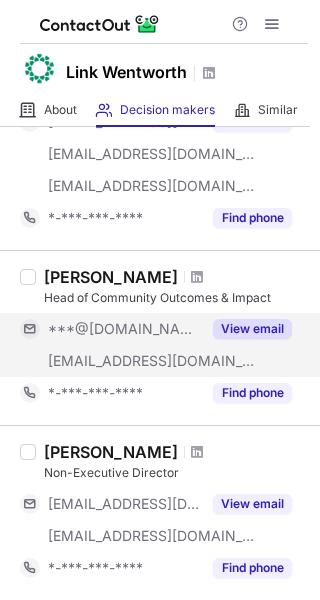 click on "View email" at bounding box center (252, 329) 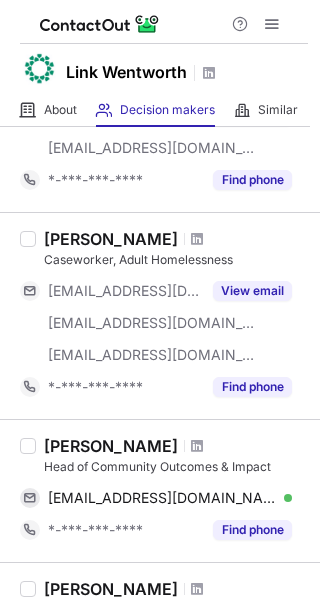 scroll, scrollTop: 1100, scrollLeft: 0, axis: vertical 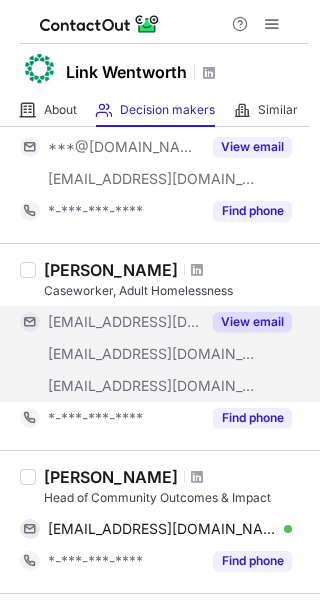 click on "View email" at bounding box center [252, 322] 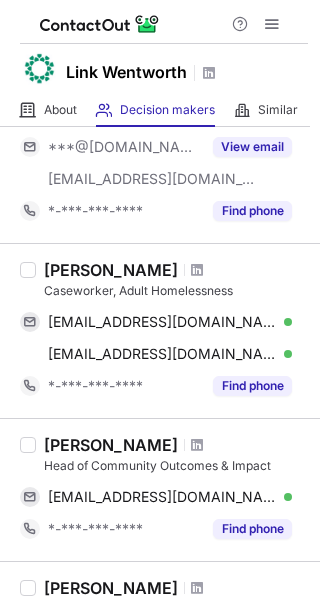 scroll, scrollTop: 1000, scrollLeft: 0, axis: vertical 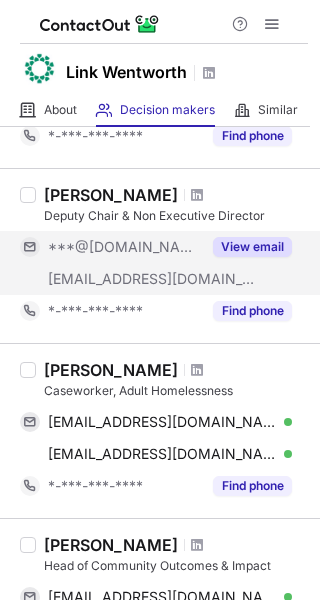 click on "View email" at bounding box center [252, 247] 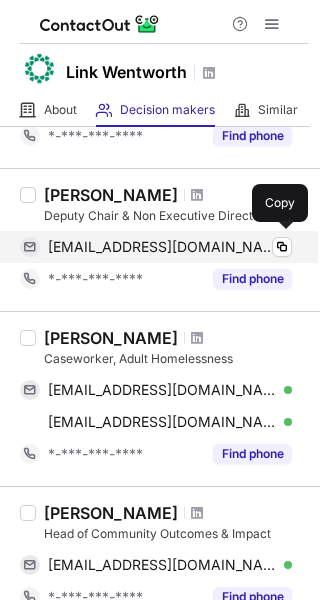 scroll, scrollTop: 700, scrollLeft: 0, axis: vertical 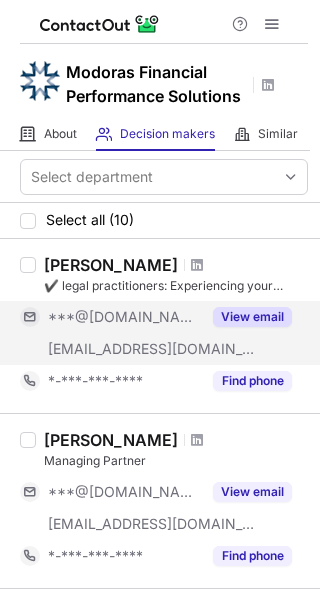 click on "View email" at bounding box center (252, 317) 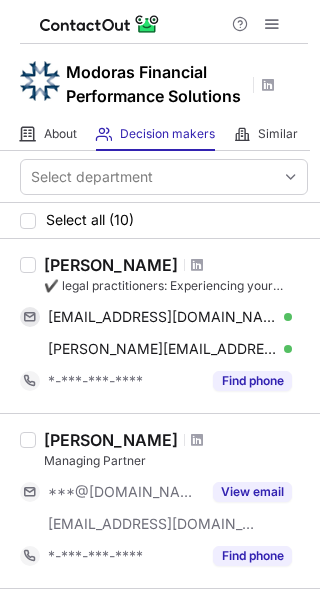 drag, startPoint x: 182, startPoint y: 259, endPoint x: 144, endPoint y: 269, distance: 39.293766 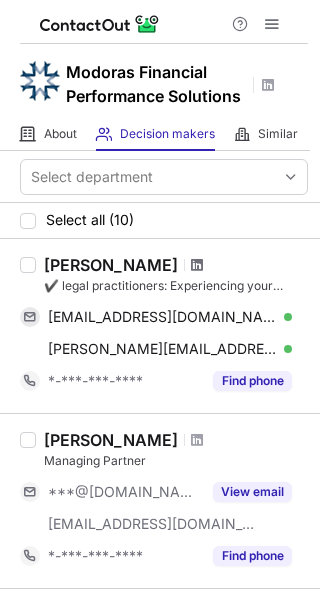 click at bounding box center (197, 265) 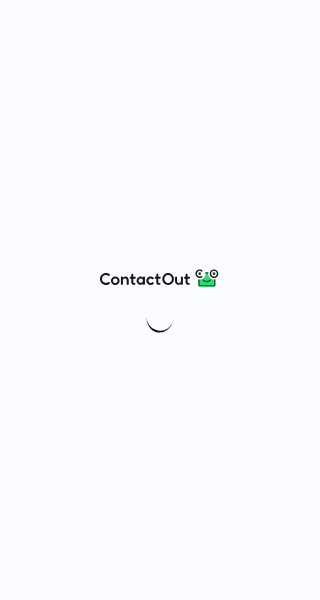 scroll, scrollTop: 0, scrollLeft: 0, axis: both 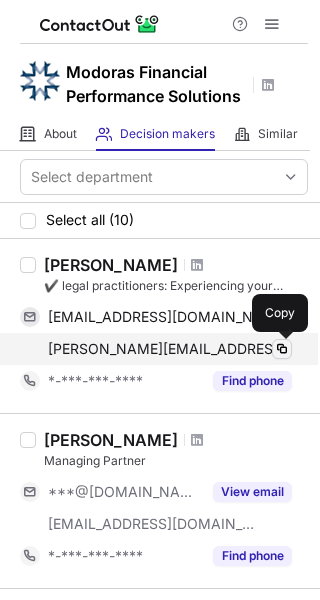 click at bounding box center [282, 349] 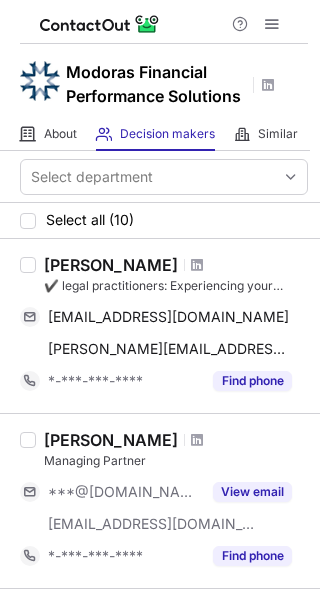 click on "Diana Shoolman" at bounding box center (111, 265) 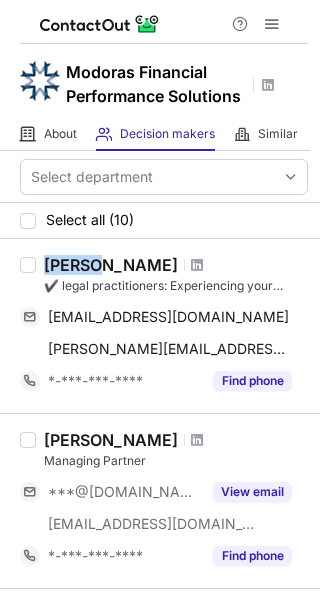 click on "Diana Shoolman" at bounding box center (111, 265) 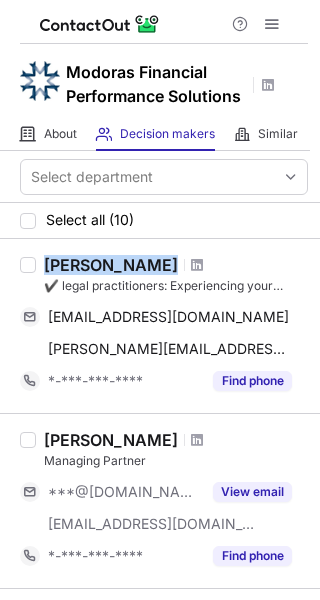 click on "Diana Shoolman" at bounding box center (111, 265) 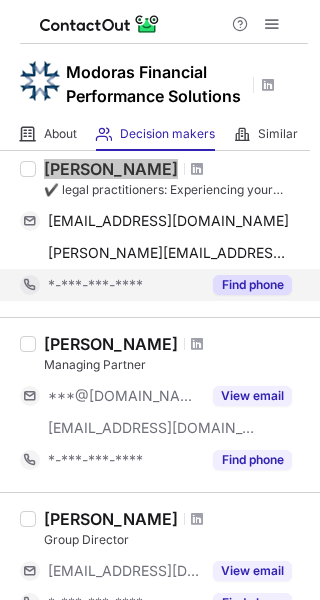 scroll, scrollTop: 200, scrollLeft: 0, axis: vertical 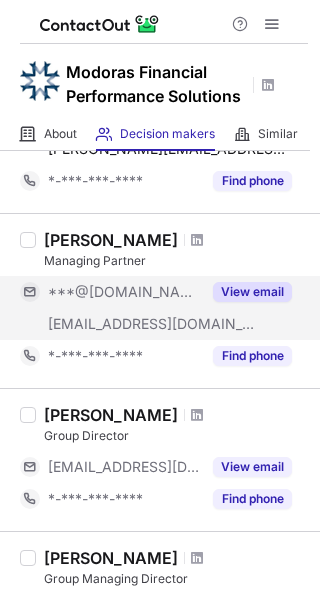 click on "View email" at bounding box center (252, 292) 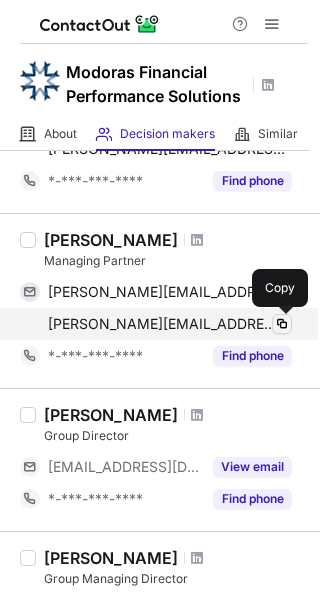 click at bounding box center [282, 324] 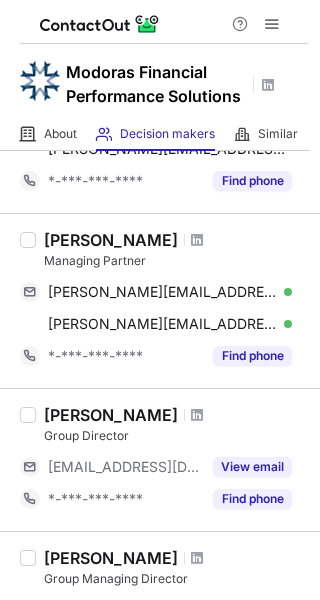 click on "Jonathan Rudman" at bounding box center (111, 240) 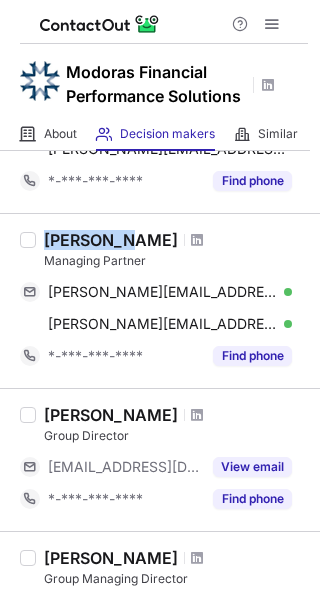 click on "Jonathan Rudman" at bounding box center [111, 240] 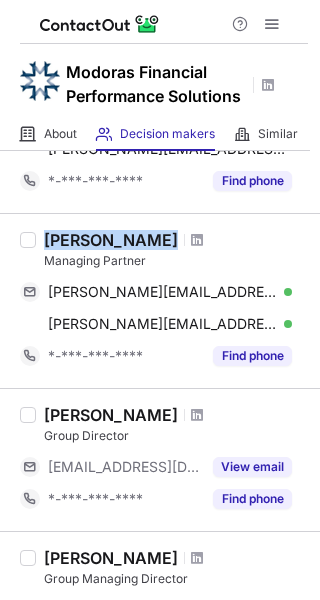 click on "Jonathan Rudman" at bounding box center [111, 240] 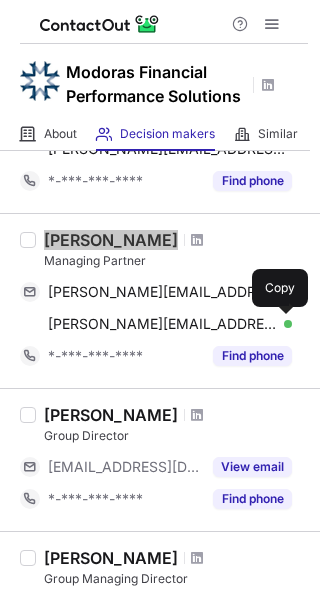 scroll, scrollTop: 300, scrollLeft: 0, axis: vertical 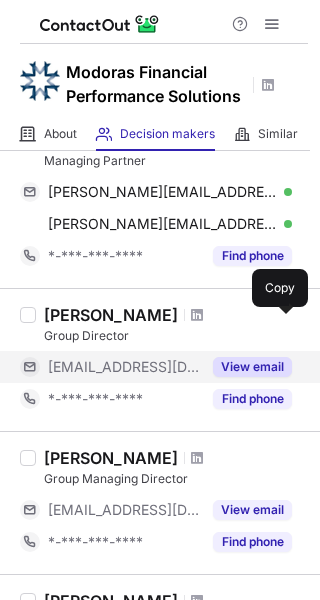 click on "View email" at bounding box center [252, 367] 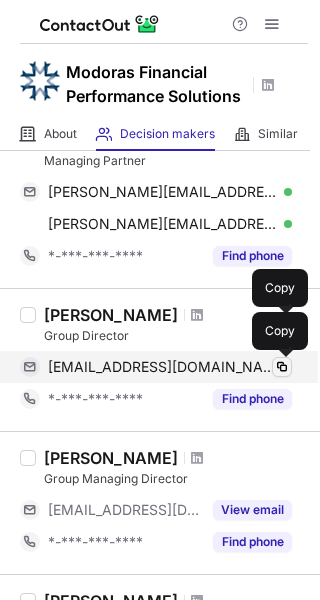 click at bounding box center [282, 367] 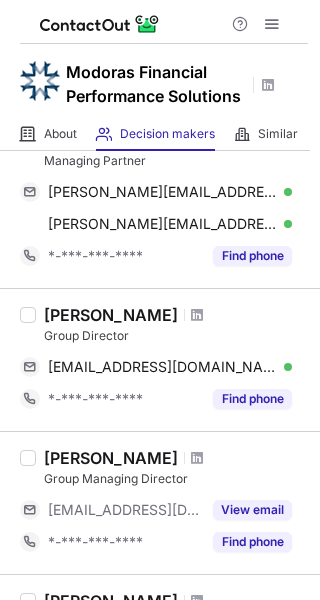 click on "Jita Sarai" at bounding box center [111, 315] 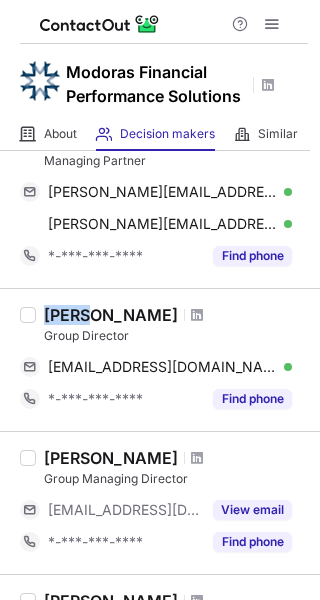 click on "Jita Sarai" at bounding box center (111, 315) 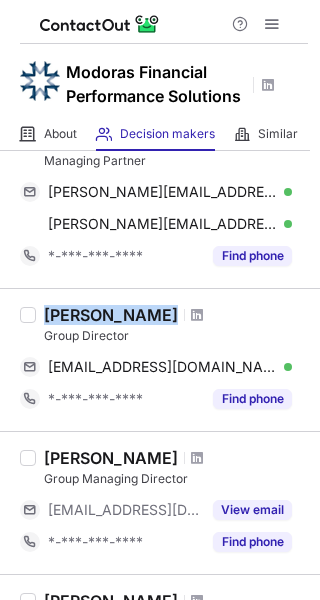 click on "Jita Sarai" at bounding box center [111, 315] 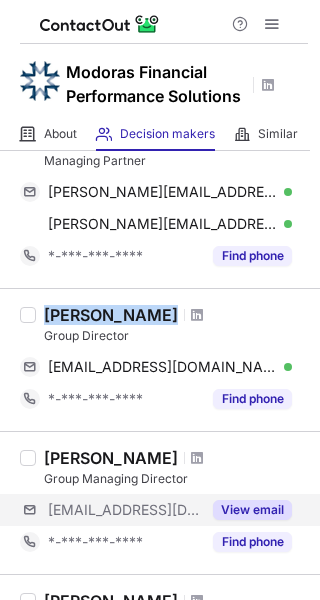 copy on "Jita Sarai" 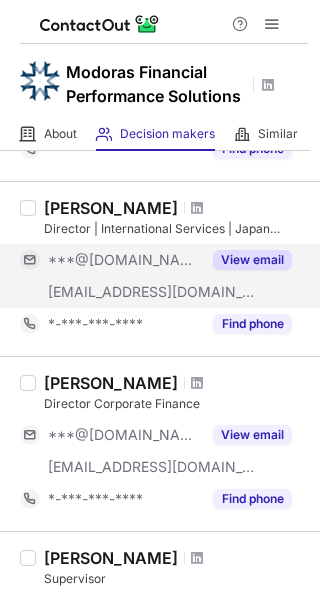 scroll, scrollTop: 900, scrollLeft: 0, axis: vertical 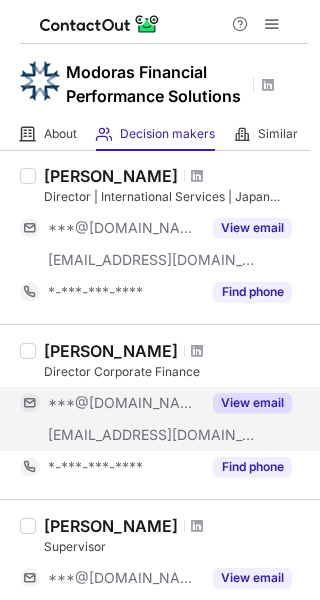 click on "View email" at bounding box center [252, 403] 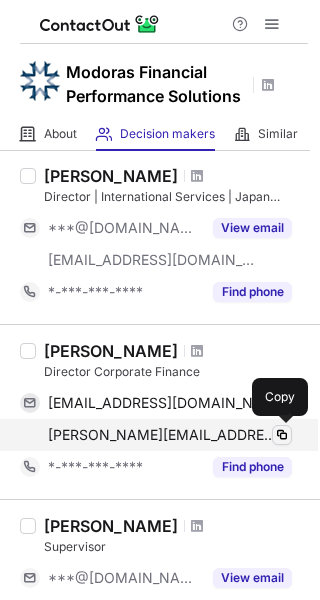 click at bounding box center [282, 435] 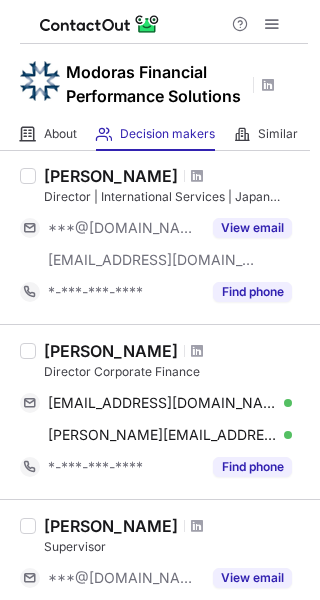 click on "Patrick Jabbour" at bounding box center [111, 351] 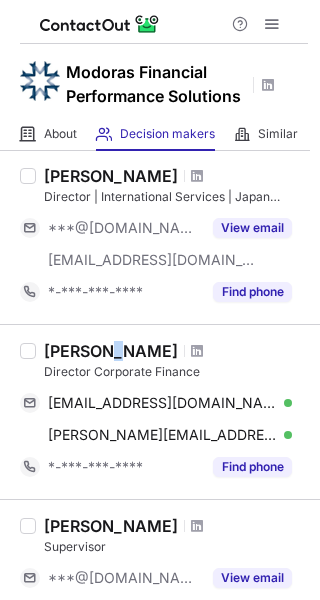 click on "Patrick Jabbour" at bounding box center (111, 351) 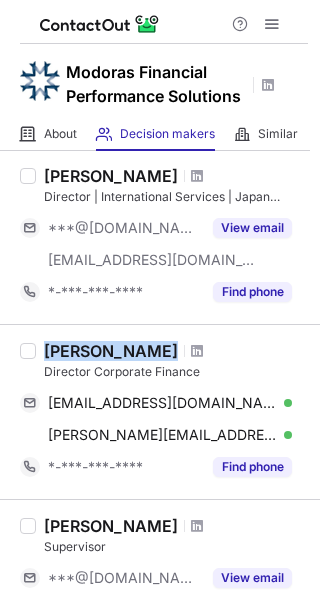 click on "Patrick Jabbour" at bounding box center [111, 351] 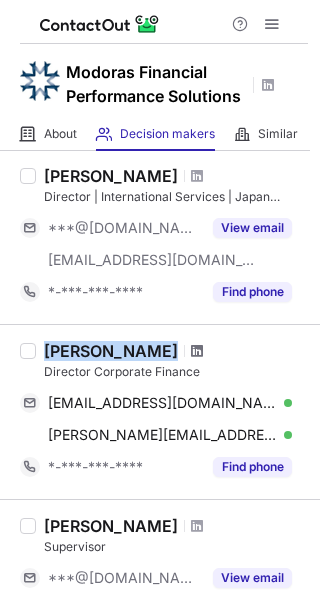 click at bounding box center (197, 351) 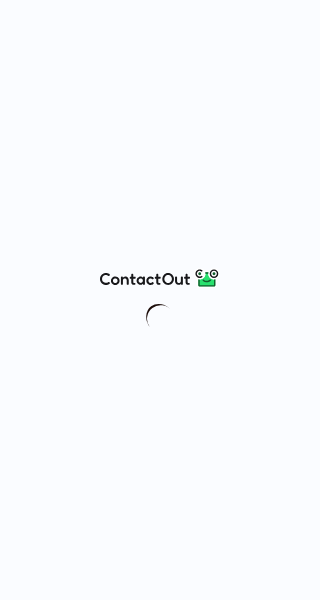 scroll, scrollTop: 0, scrollLeft: 0, axis: both 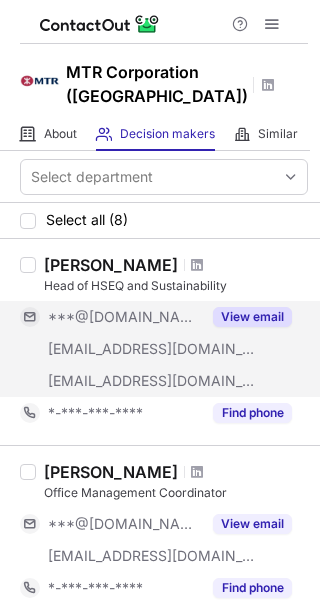 click on "View email" at bounding box center (252, 317) 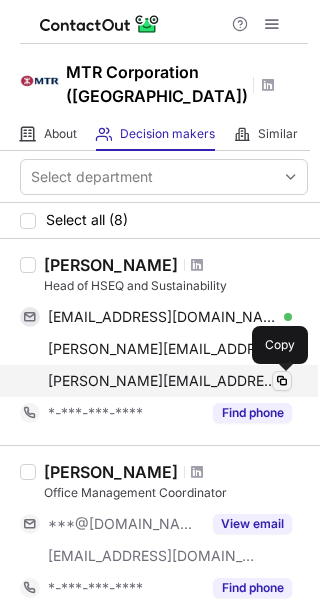 click at bounding box center (282, 381) 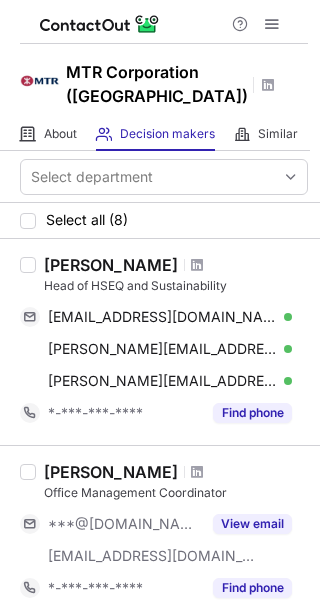 click on "Alex Chang" at bounding box center [111, 265] 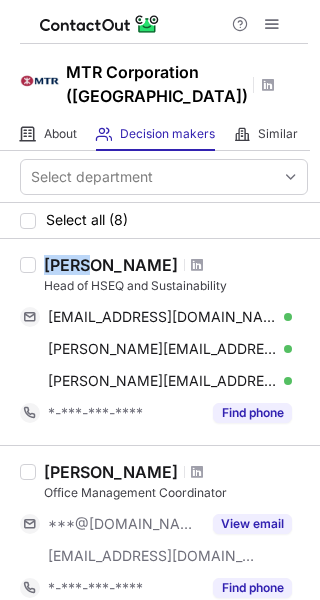 click on "Alex Chang" at bounding box center [111, 265] 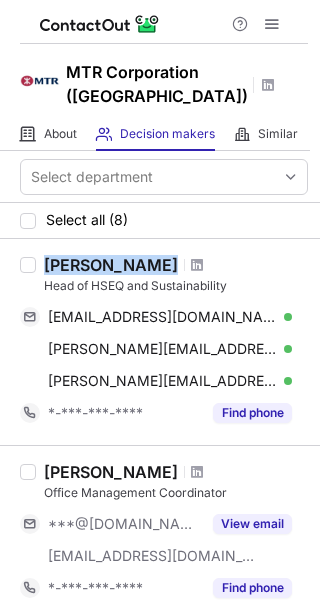 click on "[PERSON_NAME]" at bounding box center [111, 265] 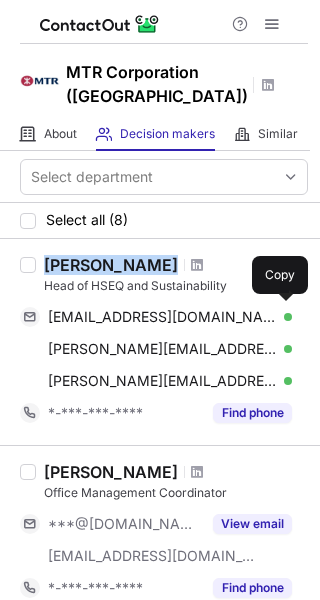 copy on "[PERSON_NAME]" 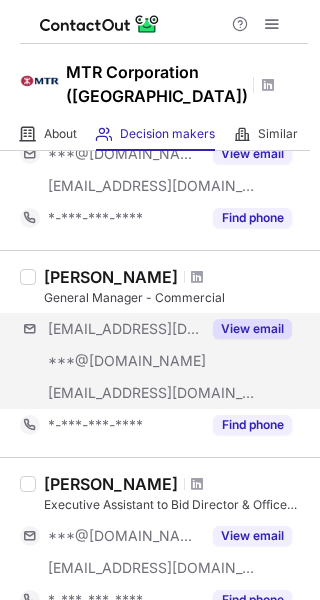 scroll, scrollTop: 400, scrollLeft: 0, axis: vertical 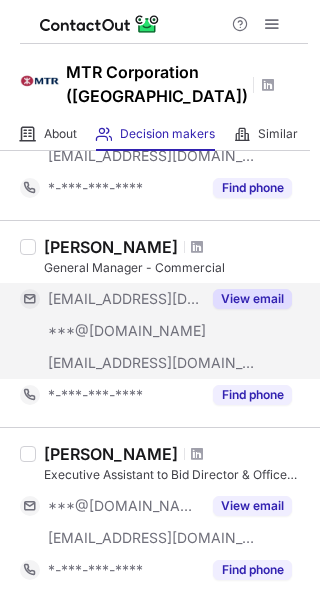 click on "View email" at bounding box center [252, 299] 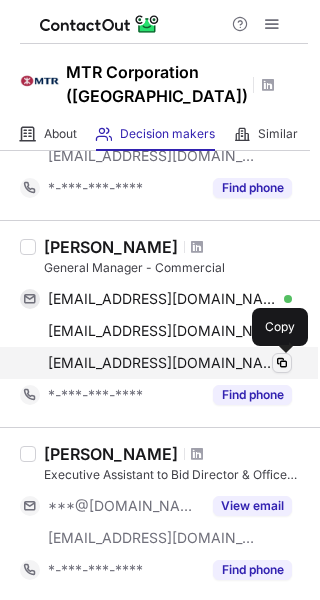 click at bounding box center [282, 363] 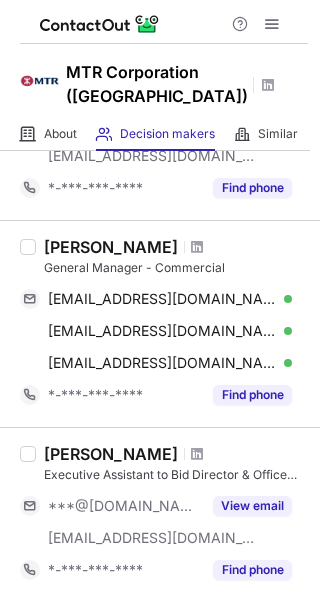click on "Leigh Zhu" at bounding box center (111, 247) 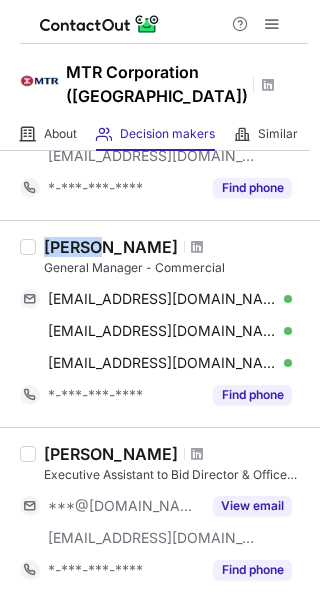 click on "Leigh Zhu" at bounding box center (111, 247) 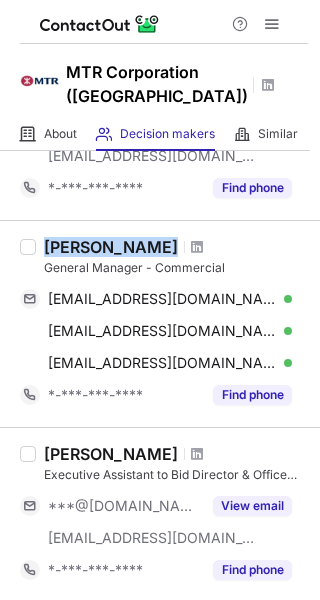 click on "Leigh Zhu" at bounding box center (111, 247) 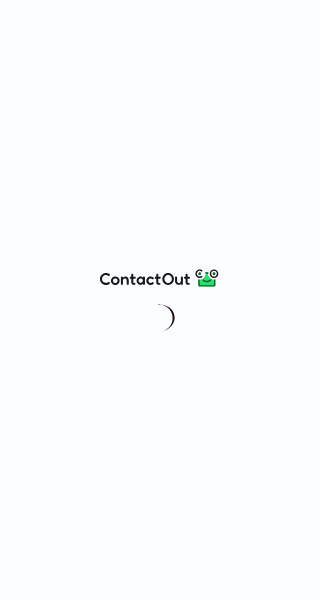 scroll, scrollTop: 0, scrollLeft: 0, axis: both 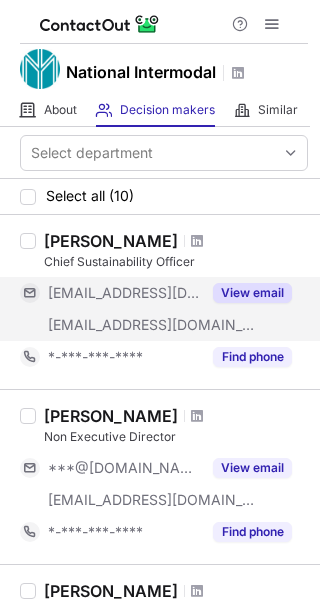 click on "View email" at bounding box center [252, 293] 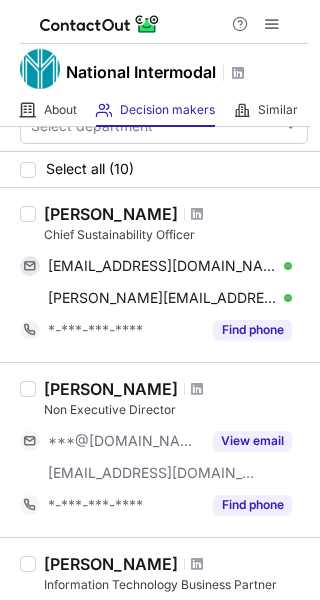 scroll, scrollTop: 0, scrollLeft: 0, axis: both 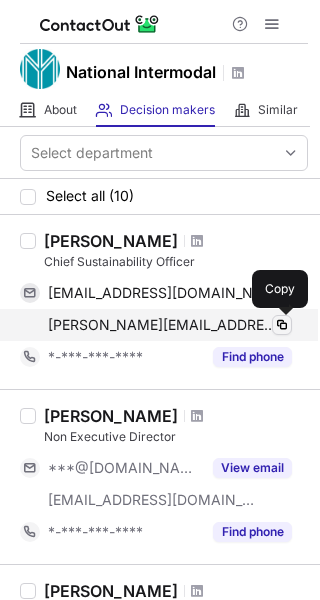 click at bounding box center (282, 325) 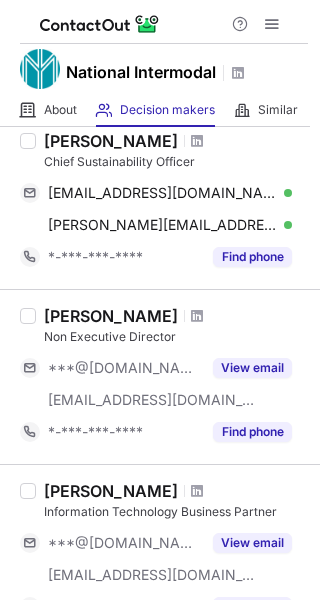 scroll, scrollTop: 0, scrollLeft: 0, axis: both 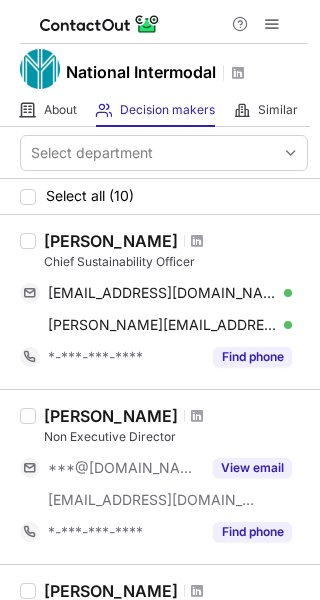 click on "Kylie Hargreaves" at bounding box center [111, 241] 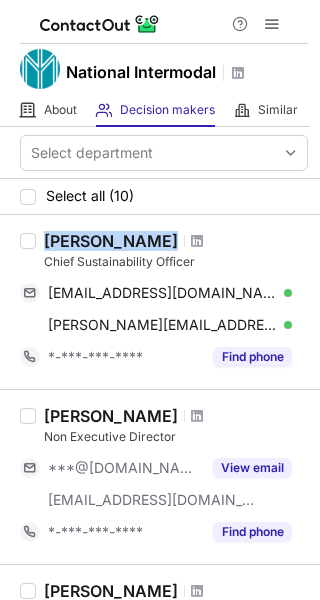 click on "Kylie Hargreaves" at bounding box center [111, 241] 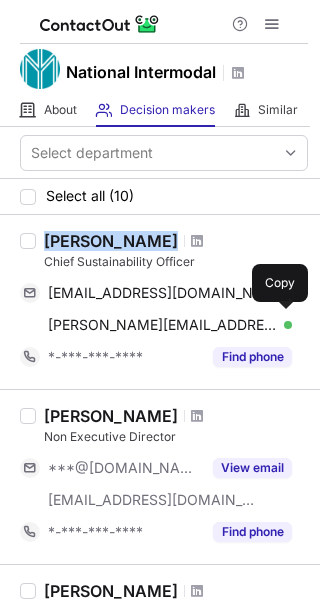 copy on "Kylie Hargreaves" 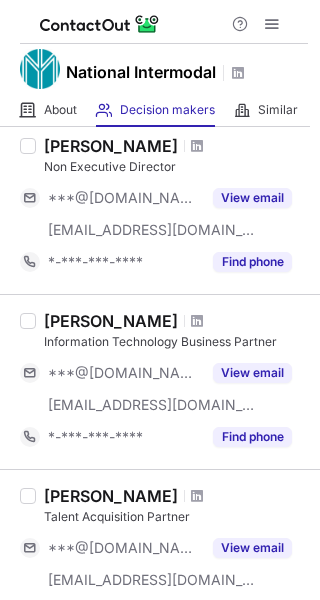 scroll, scrollTop: 300, scrollLeft: 0, axis: vertical 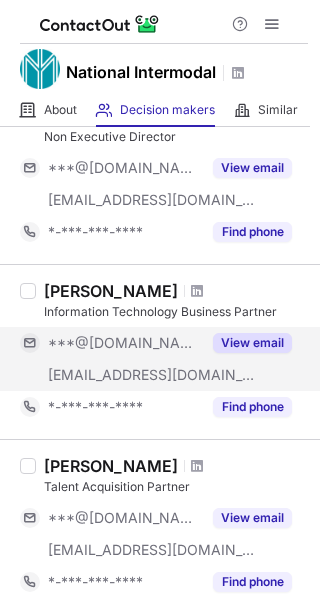 click on "View email" at bounding box center (252, 343) 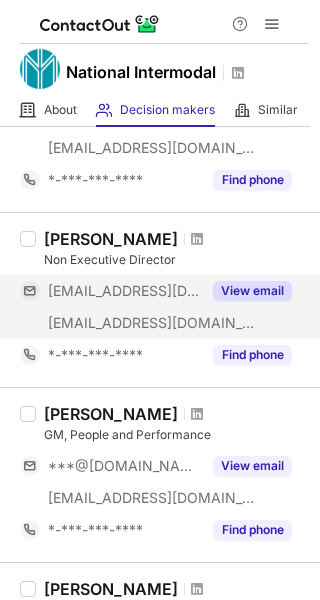 scroll, scrollTop: 700, scrollLeft: 0, axis: vertical 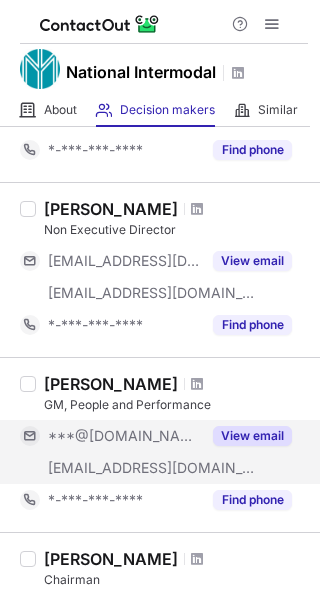 click on "View email" at bounding box center (252, 436) 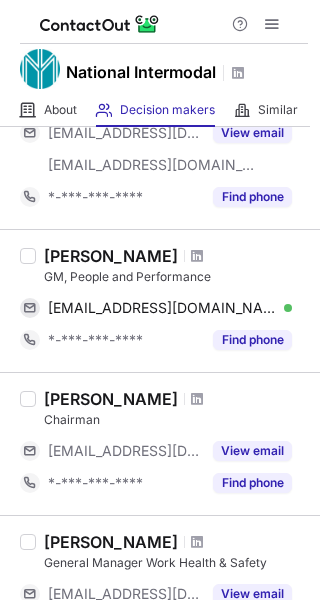 scroll, scrollTop: 900, scrollLeft: 0, axis: vertical 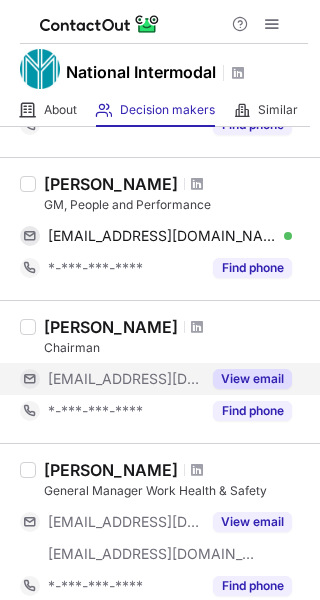 click on "View email" at bounding box center [252, 379] 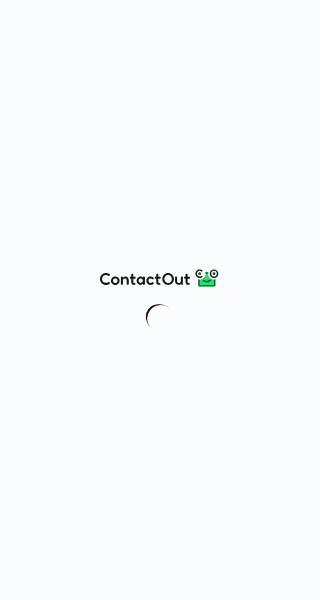 scroll, scrollTop: 0, scrollLeft: 0, axis: both 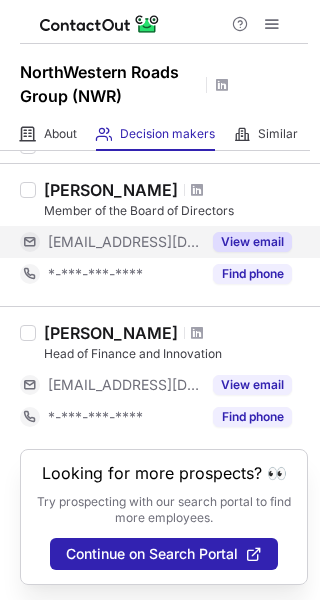 click on "View email" at bounding box center [252, 242] 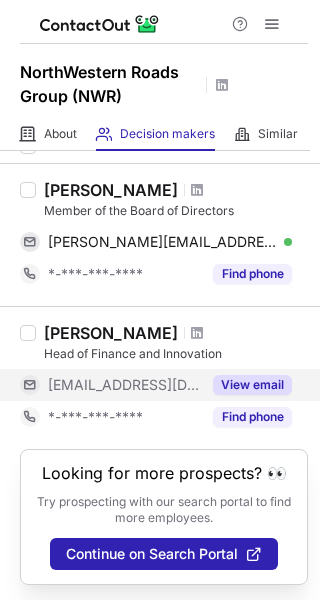 click on "View email" at bounding box center (252, 385) 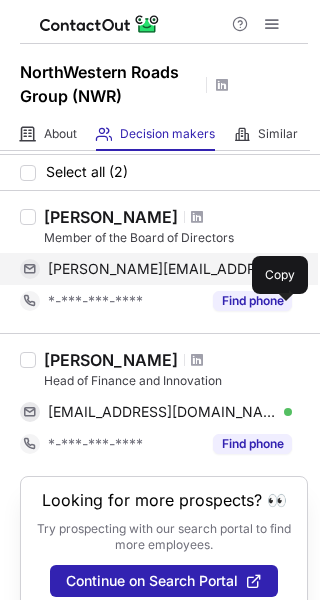 scroll, scrollTop: 75, scrollLeft: 0, axis: vertical 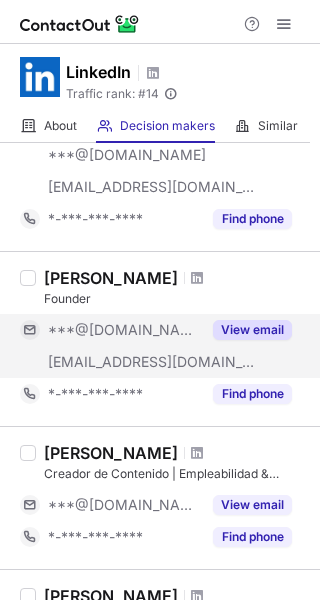 click on "View email" at bounding box center [252, 330] 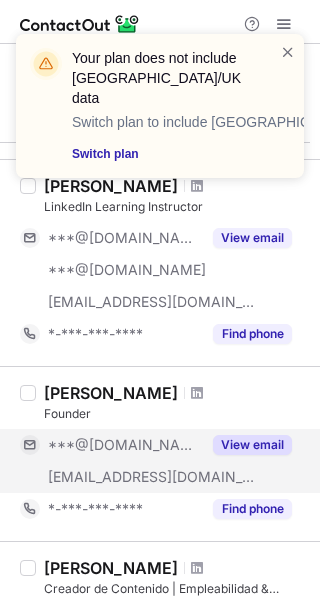 scroll, scrollTop: 1100, scrollLeft: 0, axis: vertical 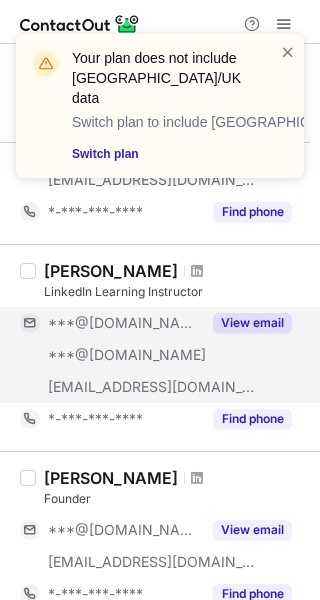 click on "View email" at bounding box center (246, 323) 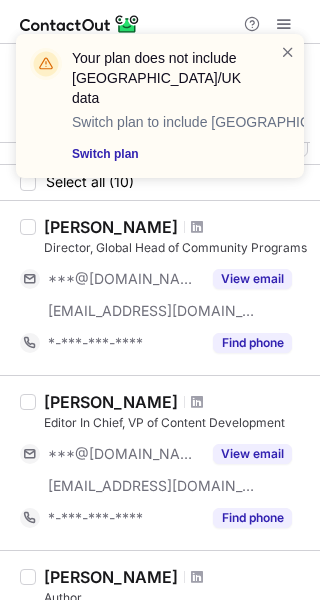 scroll, scrollTop: 0, scrollLeft: 0, axis: both 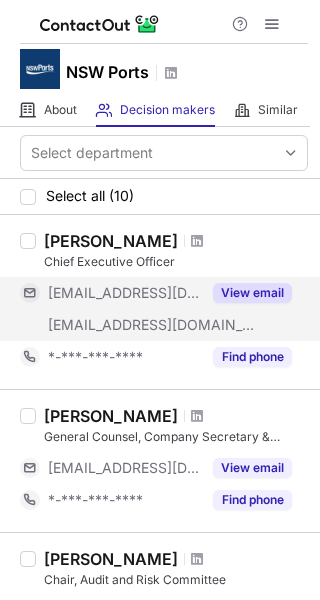 click on "View email" at bounding box center (252, 293) 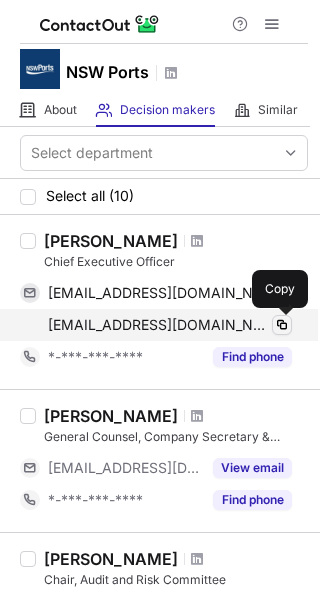 click at bounding box center [282, 325] 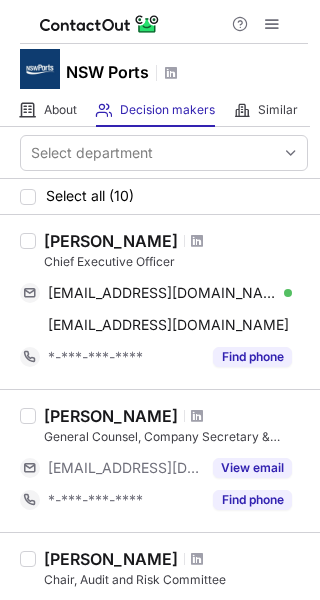 click on "Marika Calfas" at bounding box center (111, 241) 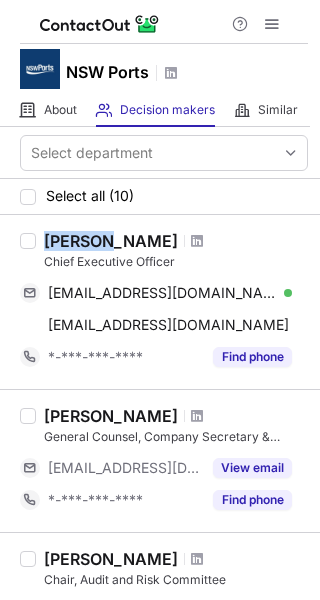 click on "Marika Calfas" at bounding box center [111, 241] 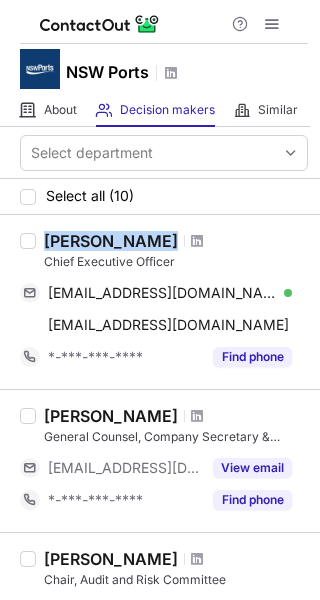 click on "Marika Calfas" at bounding box center (111, 241) 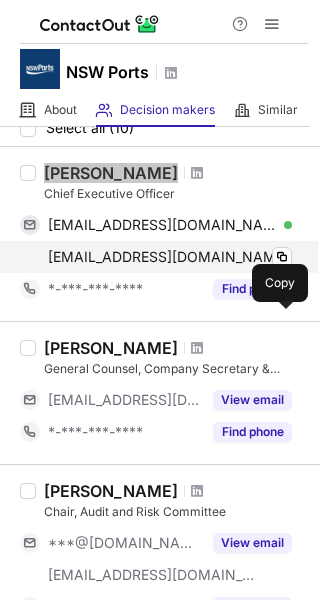 scroll, scrollTop: 100, scrollLeft: 0, axis: vertical 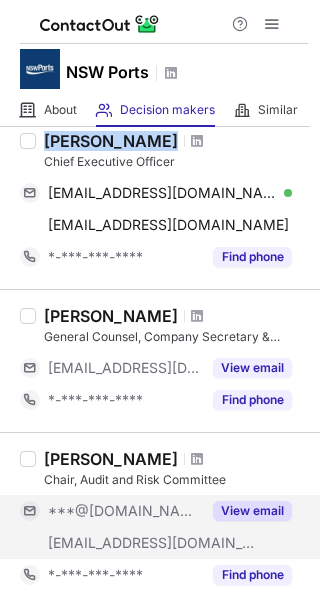 click on "View email" at bounding box center (252, 511) 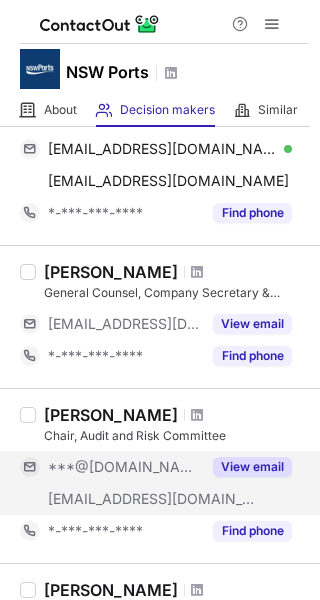 scroll, scrollTop: 100, scrollLeft: 0, axis: vertical 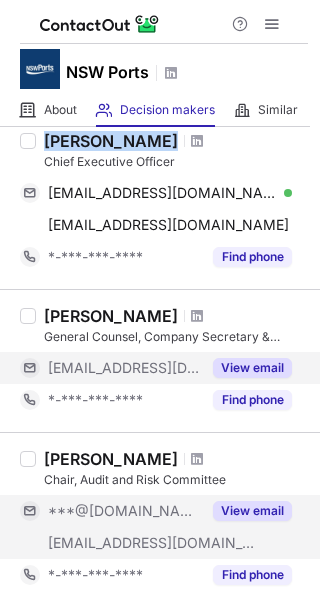 click on "View email" at bounding box center (252, 368) 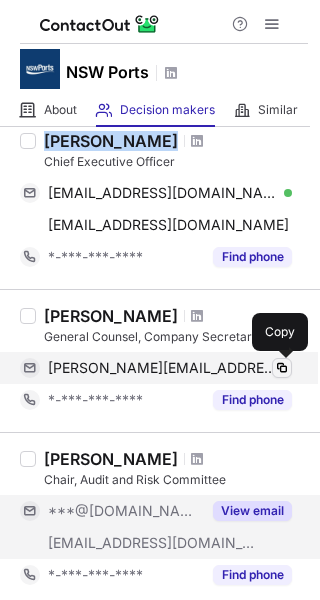 click at bounding box center (282, 368) 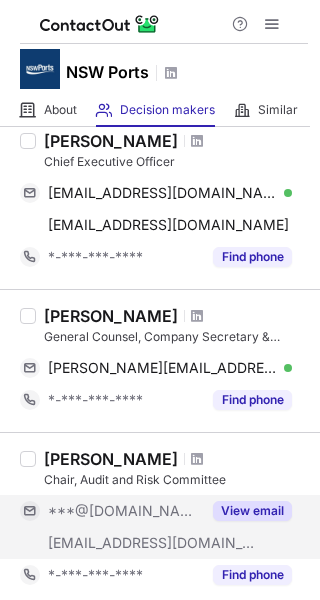 click on "Julian Sefton" at bounding box center [111, 316] 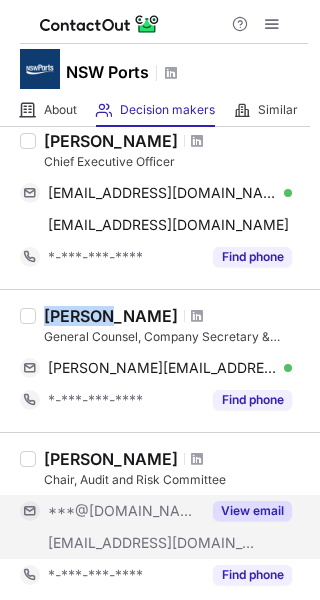click on "Julian Sefton" at bounding box center [111, 316] 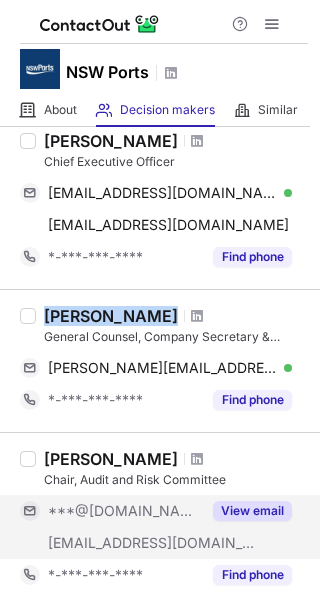 click on "Julian Sefton" at bounding box center [111, 316] 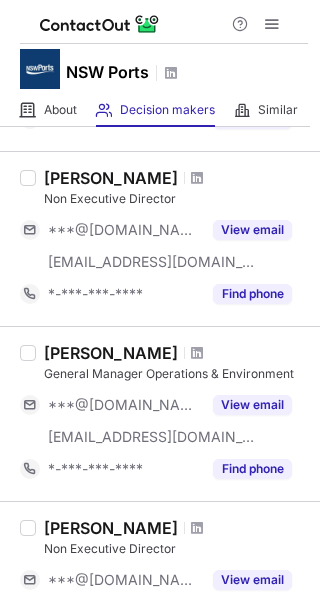 scroll, scrollTop: 600, scrollLeft: 0, axis: vertical 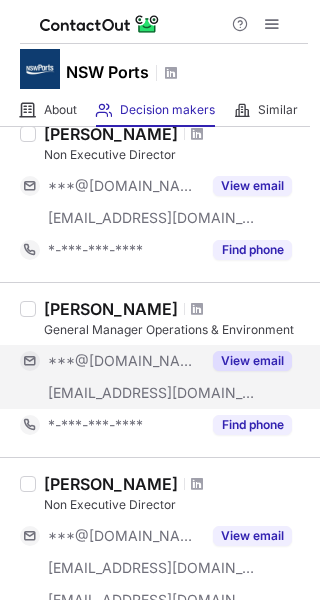 click on "View email" at bounding box center (252, 361) 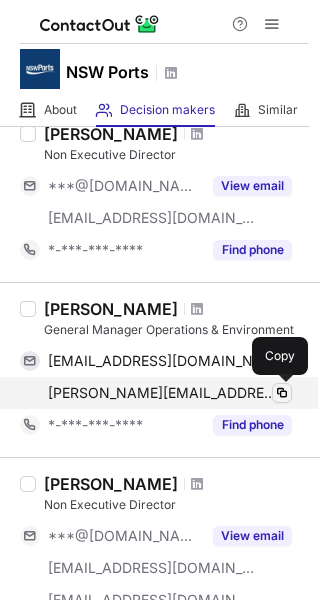click at bounding box center (282, 393) 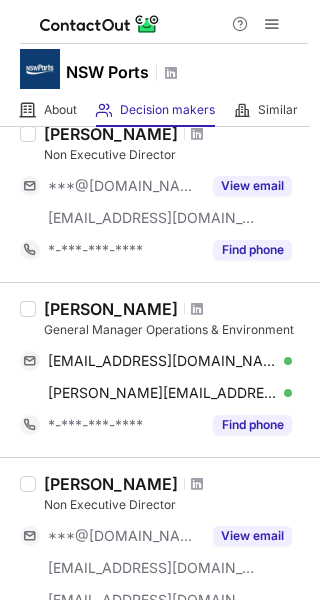 click on "Jonathan Lafforgue" at bounding box center [111, 309] 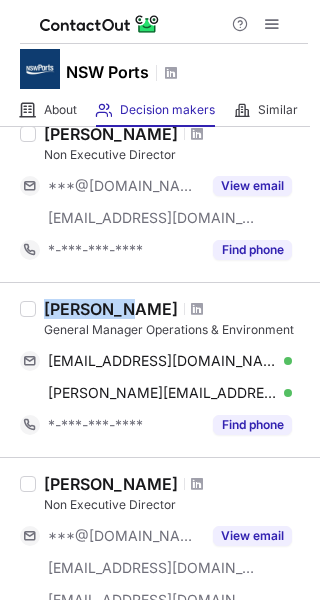 click on "Jonathan Lafforgue" at bounding box center (111, 309) 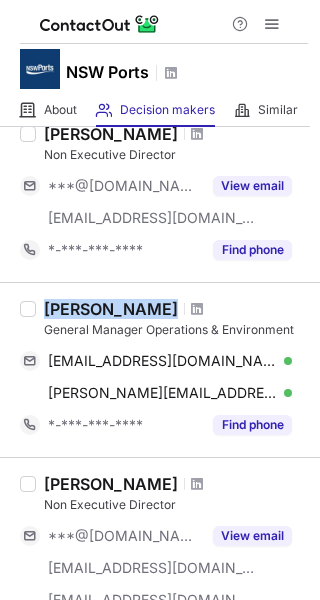 click on "Jonathan Lafforgue" at bounding box center (111, 309) 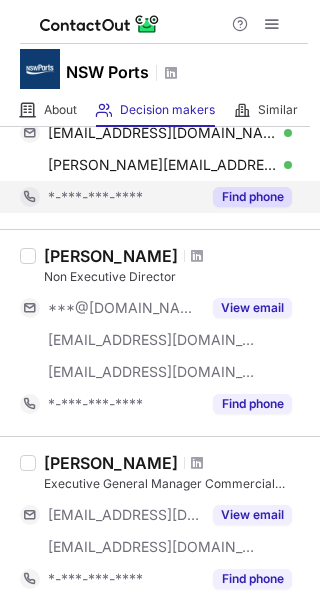 scroll, scrollTop: 1100, scrollLeft: 0, axis: vertical 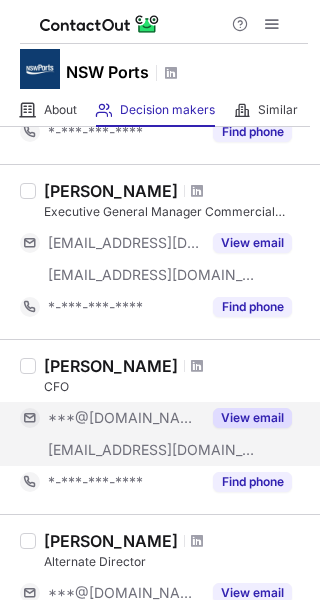 click on "View email" at bounding box center (252, 418) 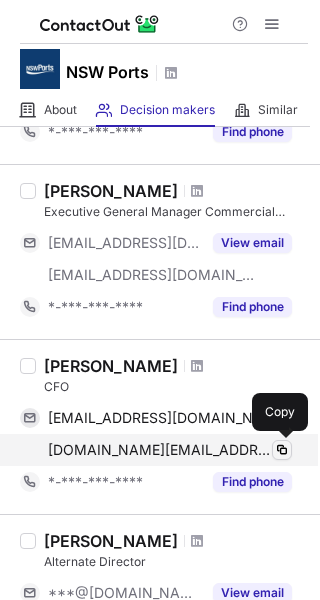 click at bounding box center [282, 450] 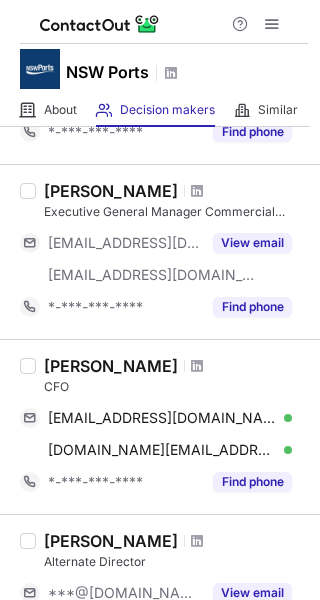 click on "Andrew Lincoln" at bounding box center [111, 366] 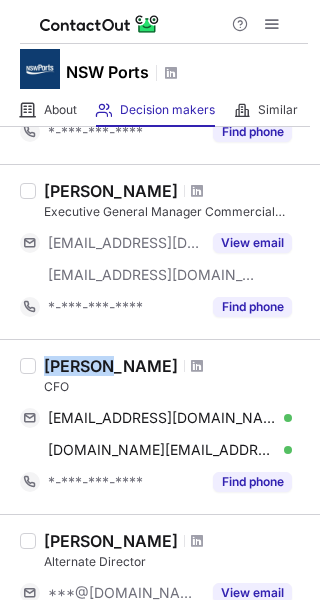 click on "Andrew Lincoln" at bounding box center [111, 366] 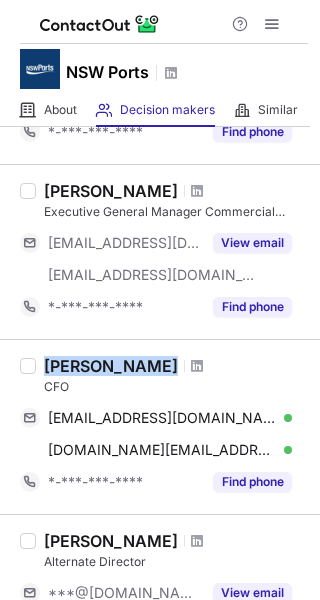 click on "Andrew Lincoln" at bounding box center (111, 366) 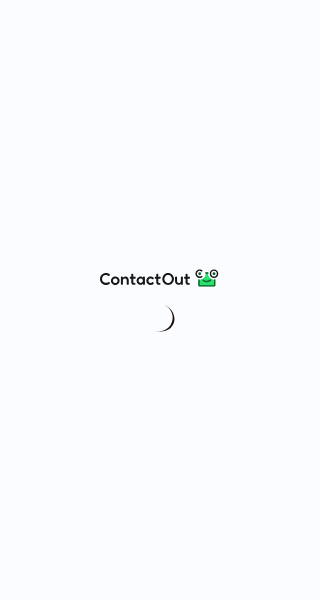 scroll, scrollTop: 0, scrollLeft: 0, axis: both 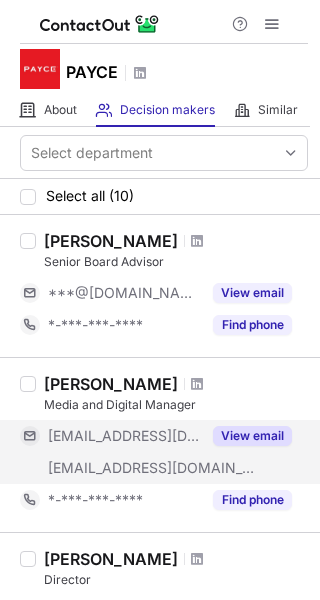 click on "View email" at bounding box center [252, 436] 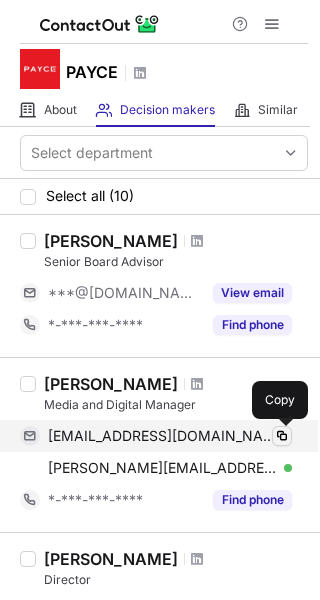 click at bounding box center (282, 436) 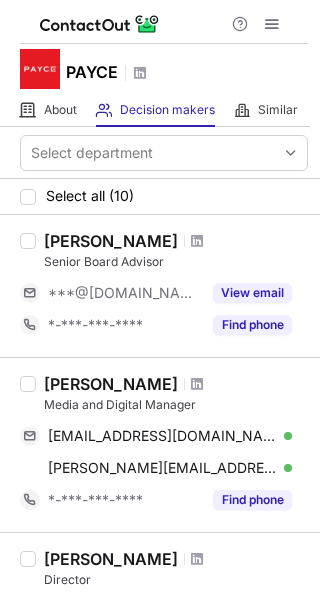 click on "Sean O'sullivan" at bounding box center [111, 384] 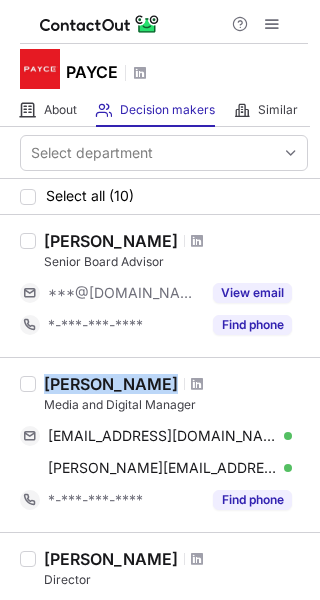 click on "Sean O'sullivan" at bounding box center [111, 384] 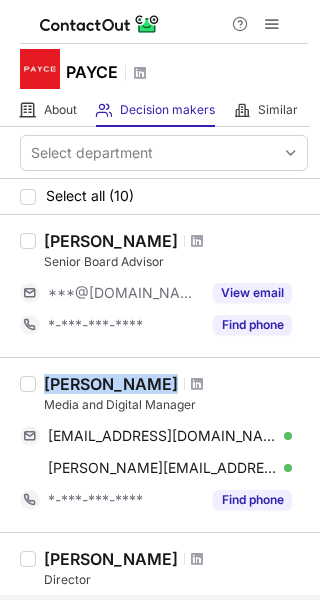 copy on "Sean O'sullivan" 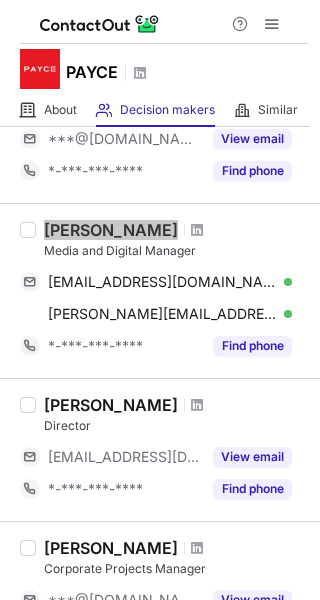 scroll, scrollTop: 200, scrollLeft: 0, axis: vertical 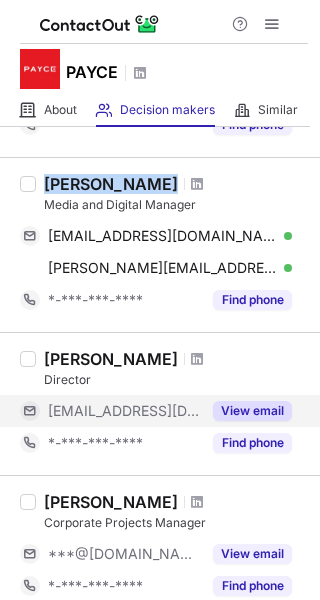 click on "View email" at bounding box center [252, 411] 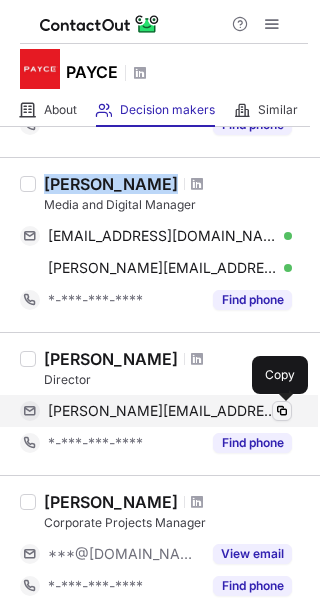 click at bounding box center [282, 411] 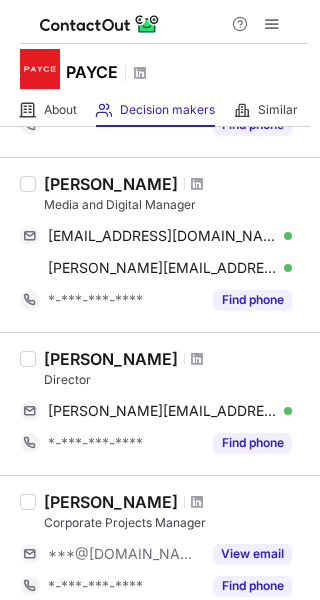 click on "Dominic Sullivan" at bounding box center (111, 359) 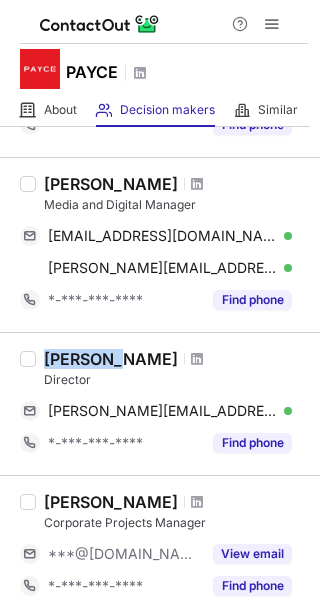 click on "Dominic Sullivan" at bounding box center [111, 359] 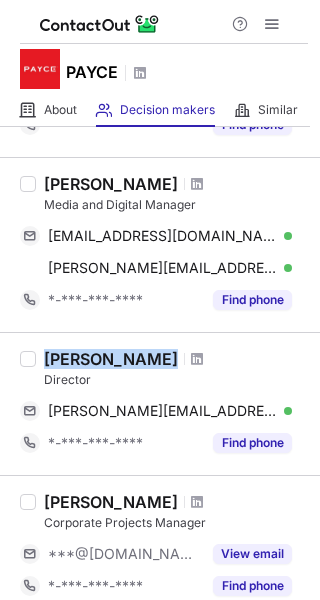 click on "Dominic Sullivan" at bounding box center [111, 359] 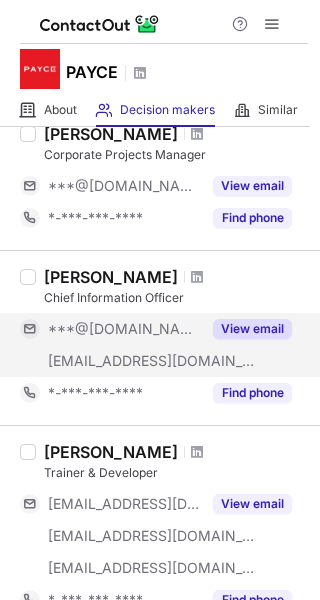 scroll, scrollTop: 600, scrollLeft: 0, axis: vertical 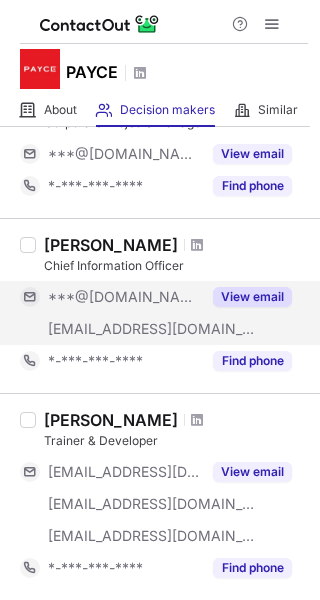 click on "View email" at bounding box center [252, 297] 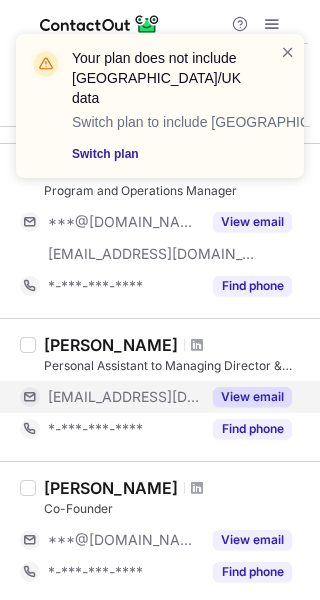 scroll, scrollTop: 1300, scrollLeft: 0, axis: vertical 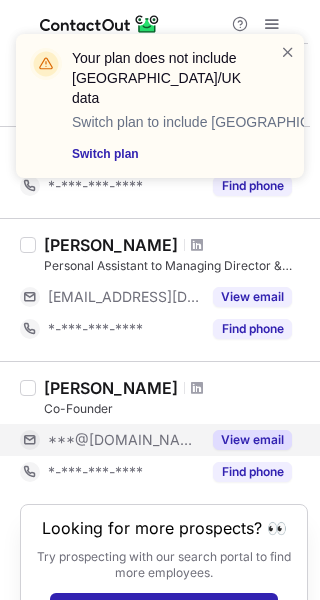 click on "View email" at bounding box center (252, 440) 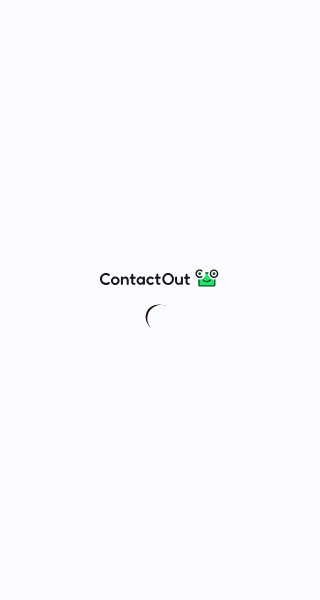 scroll, scrollTop: 0, scrollLeft: 0, axis: both 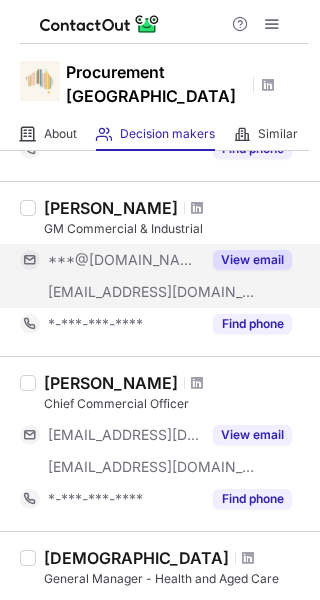 click on "View email" at bounding box center (252, 260) 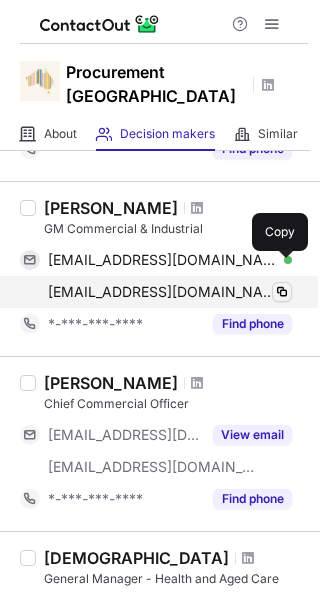 click at bounding box center (282, 292) 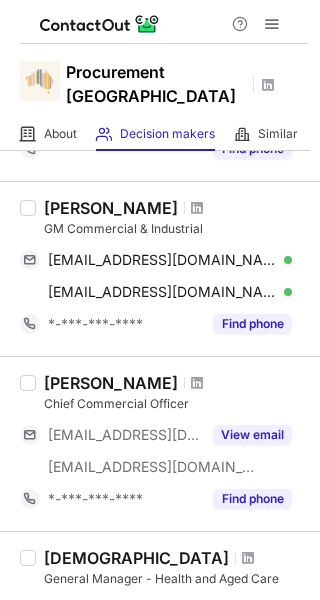 click on "Margaret Harvey" at bounding box center (111, 208) 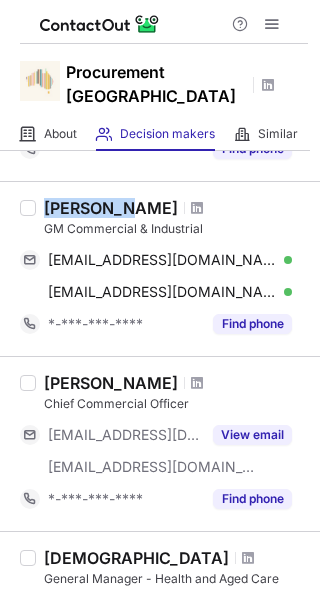 click on "Margaret Harvey" at bounding box center [111, 208] 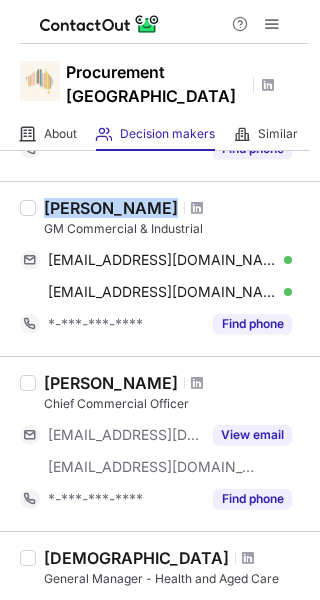 click on "Margaret Harvey" at bounding box center (111, 208) 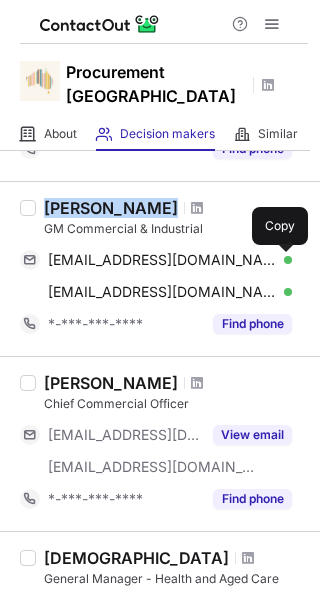 copy on "Margaret Harvey" 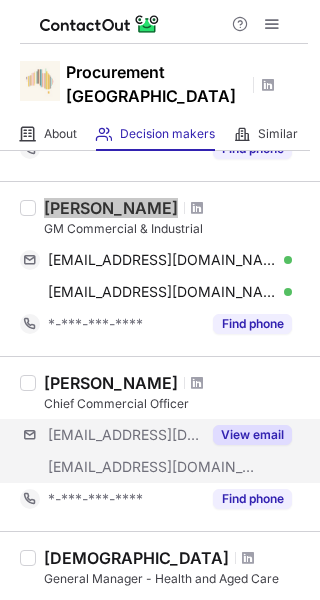 scroll, scrollTop: 300, scrollLeft: 0, axis: vertical 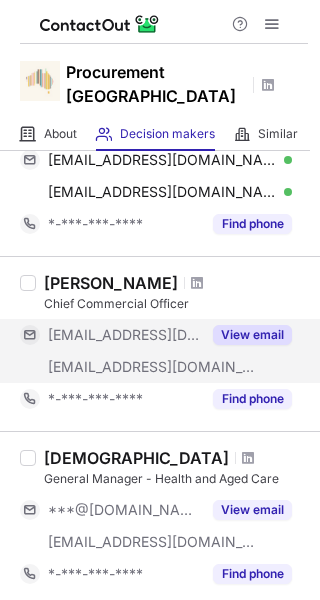 click on "View email" at bounding box center [252, 335] 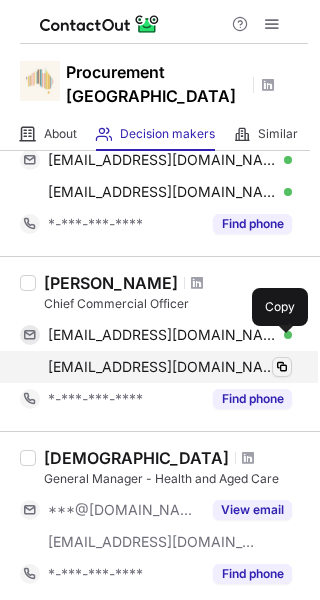 click at bounding box center [282, 367] 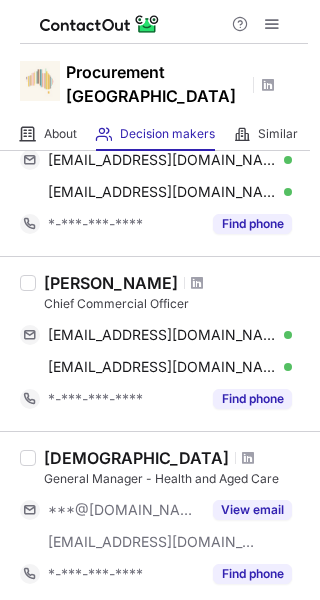 click on "Jerome Joseph" at bounding box center [111, 283] 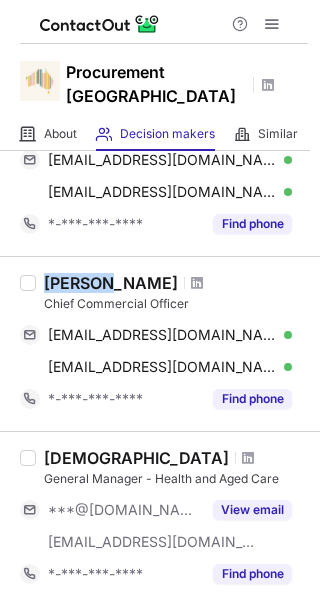 click on "Jerome Joseph" at bounding box center [111, 283] 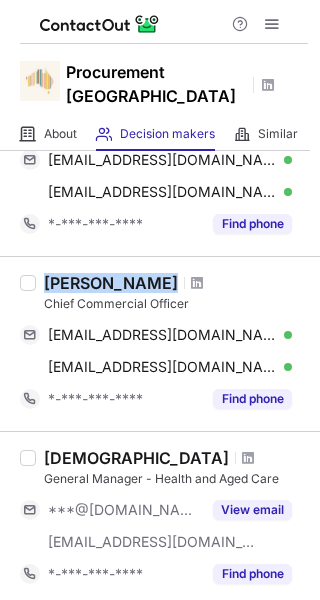 click on "Jerome Joseph" at bounding box center [111, 283] 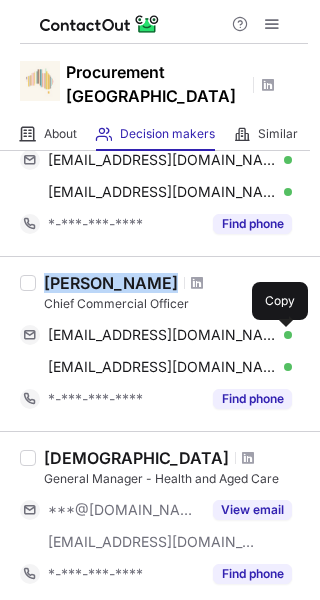 copy on "Jerome Joseph" 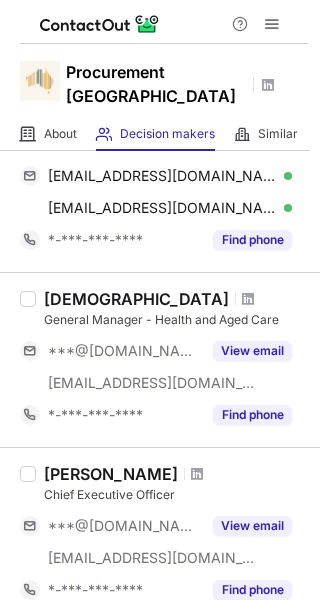 scroll, scrollTop: 500, scrollLeft: 0, axis: vertical 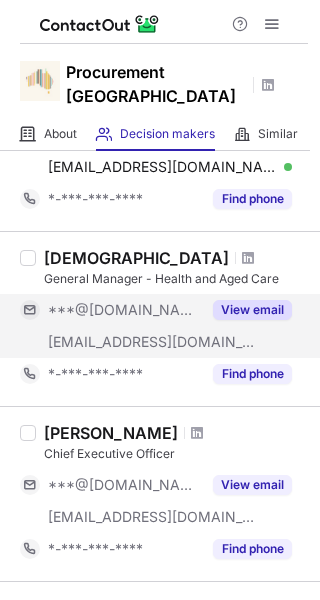 click on "View email" at bounding box center (252, 310) 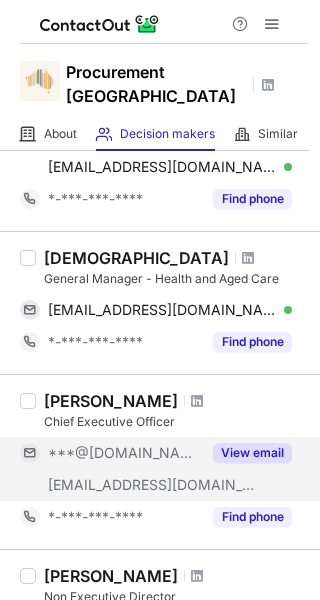 click on "View email" at bounding box center (252, 453) 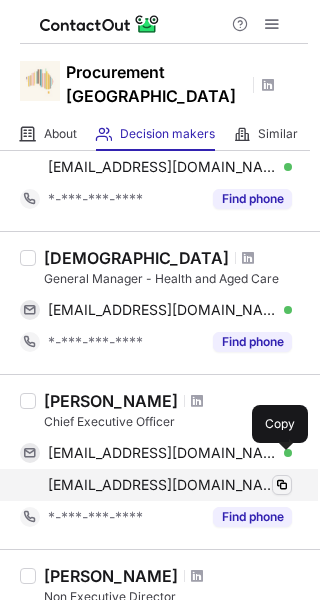 click at bounding box center [282, 485] 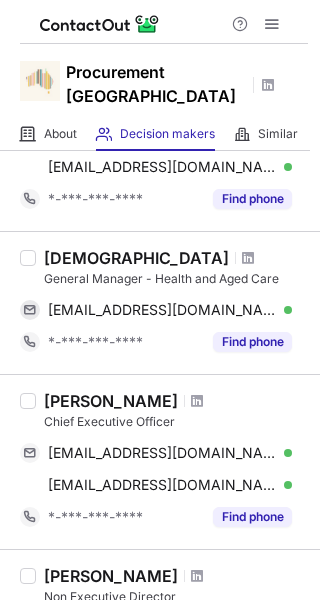 click on "Graham Church" at bounding box center (136, 258) 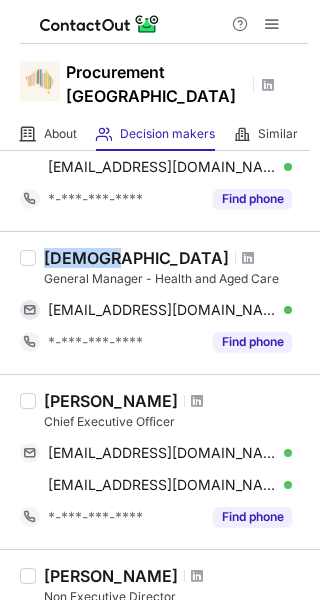 click on "Graham Church" at bounding box center [136, 258] 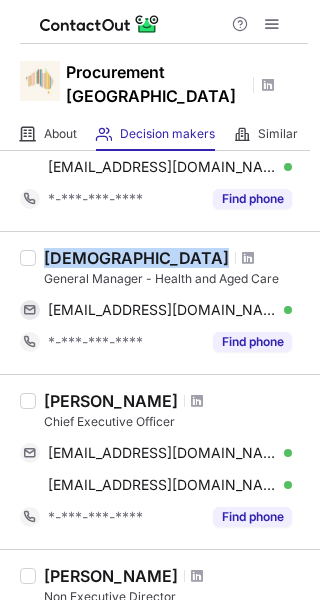 click on "Graham Church" at bounding box center (136, 258) 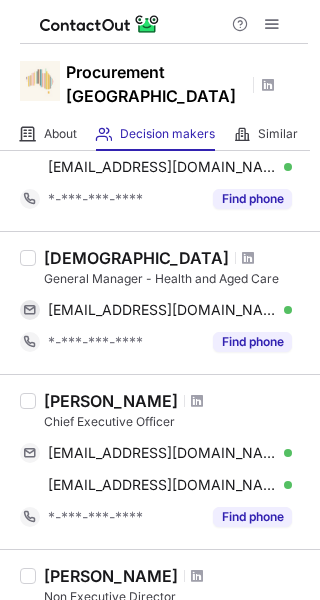 click on "Steven Chaur" at bounding box center [111, 401] 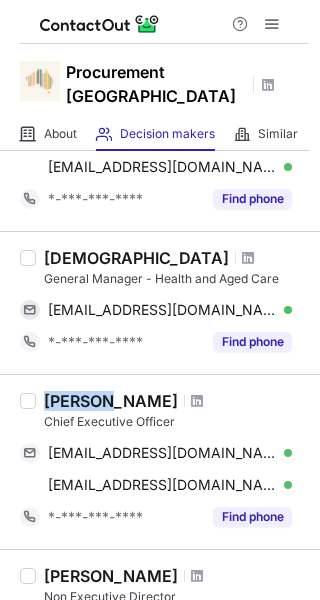 click on "Steven Chaur" at bounding box center [111, 401] 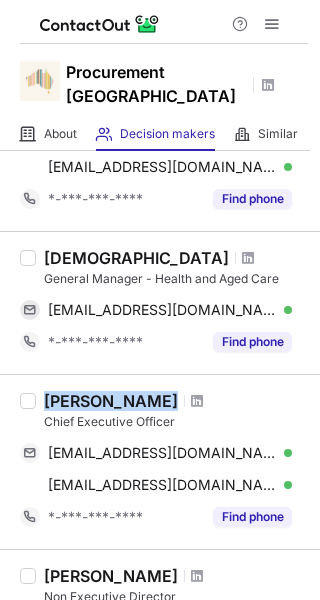 click on "Steven Chaur" at bounding box center (111, 401) 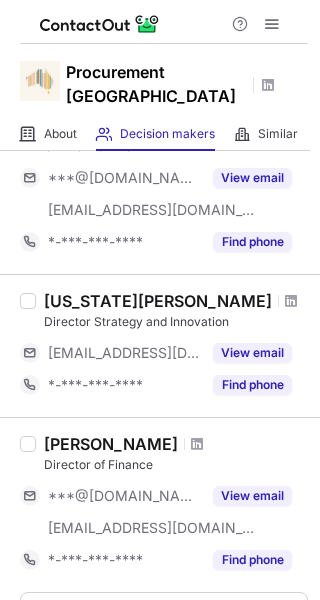 scroll, scrollTop: 1400, scrollLeft: 0, axis: vertical 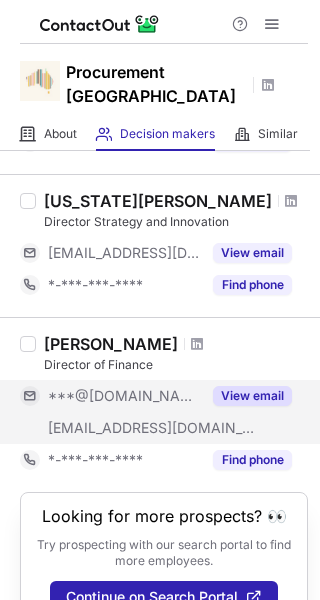 click on "View email" at bounding box center [252, 396] 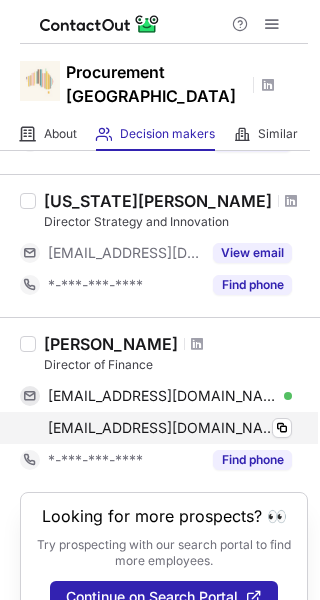 click on "devraj505@hotmail.com Verified Copy dkanakappan@paltd.com.au Verified Copy" at bounding box center (156, 412) 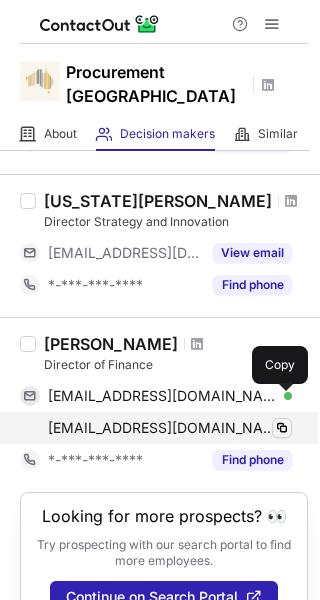 click at bounding box center [282, 428] 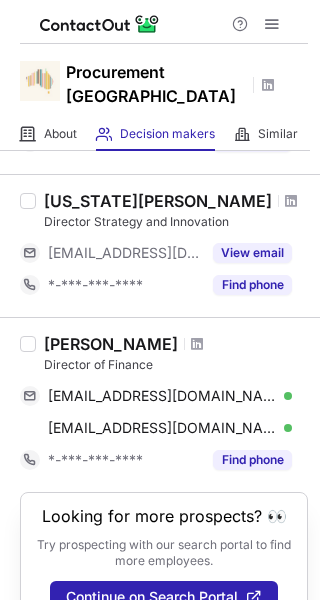 click on "Devraj Kanakappan" at bounding box center [111, 344] 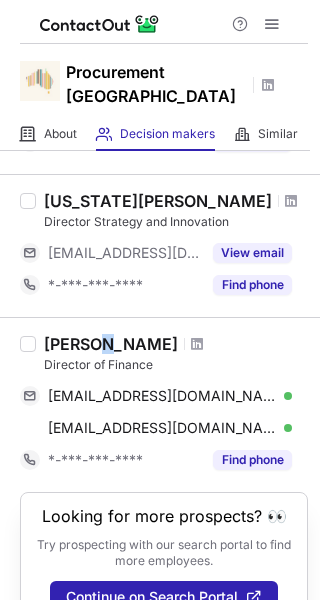 click on "Devraj Kanakappan" at bounding box center (111, 344) 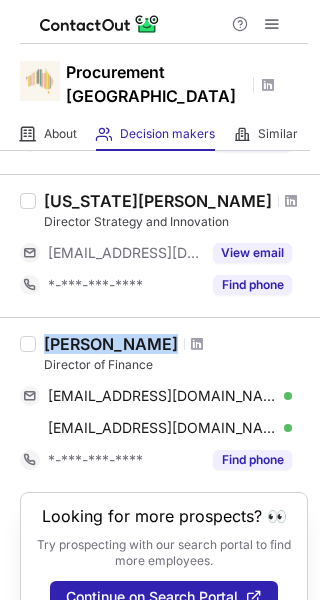 click on "Devraj Kanakappan" at bounding box center (111, 344) 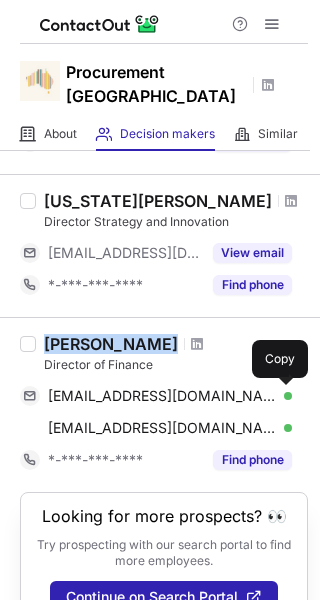 copy on "Devraj Kanakappan" 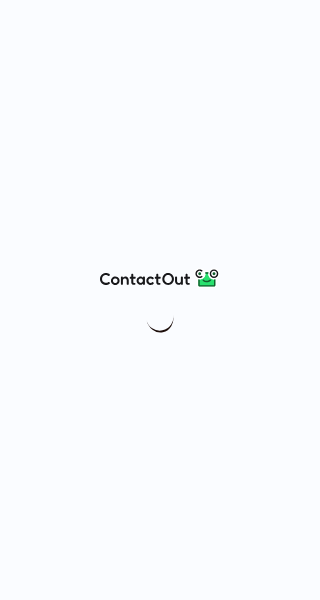 scroll, scrollTop: 0, scrollLeft: 0, axis: both 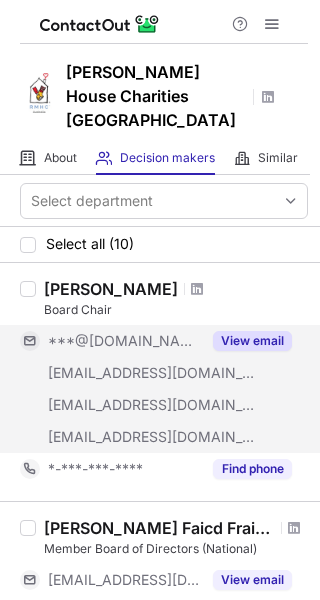 click on "View email" at bounding box center [252, 341] 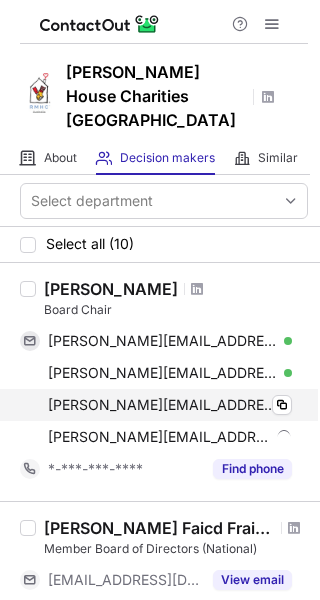 click on "[PERSON_NAME][EMAIL_ADDRESS][PERSON_NAME][DOMAIN_NAME] Verified Copy" at bounding box center (156, 405) 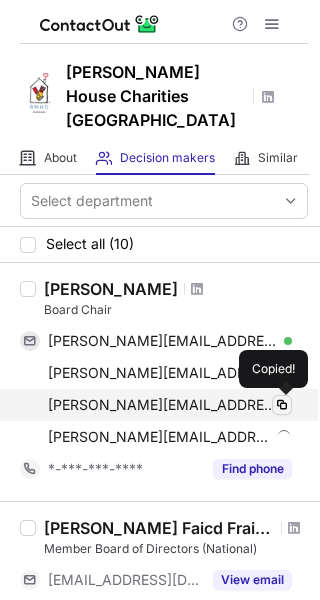 click at bounding box center [282, 405] 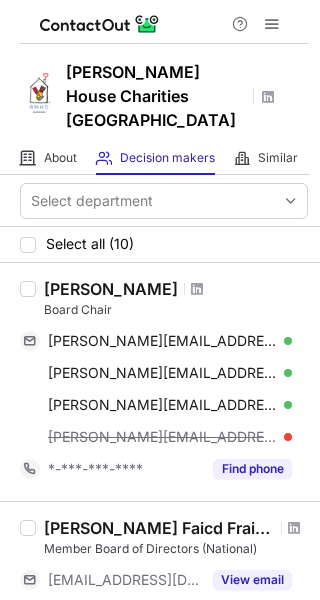 click on "[PERSON_NAME]" at bounding box center [111, 289] 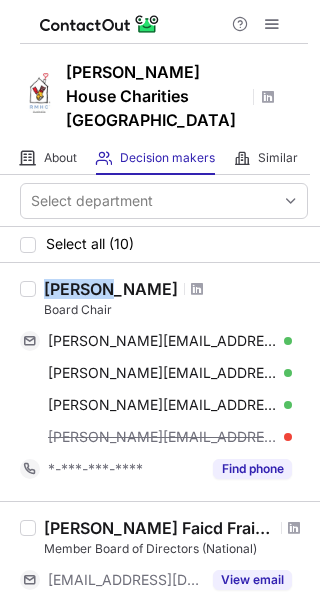 click on "[PERSON_NAME]" at bounding box center (111, 289) 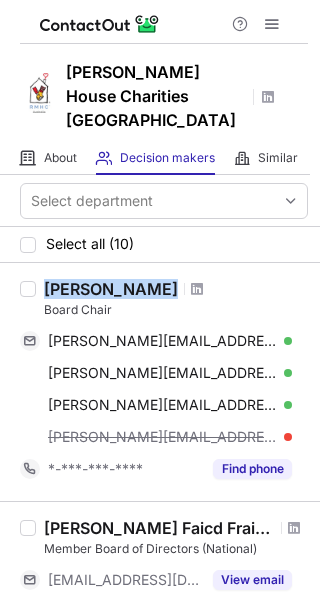 click on "[PERSON_NAME]" at bounding box center [111, 289] 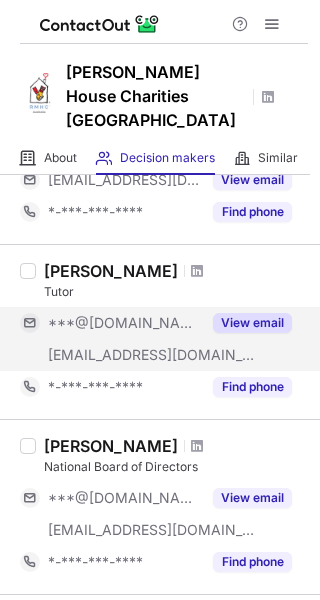scroll, scrollTop: 400, scrollLeft: 0, axis: vertical 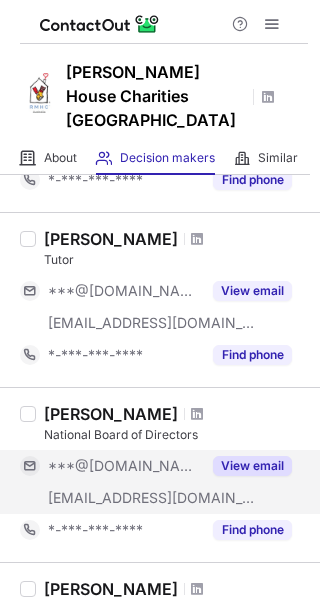 click on "View email" at bounding box center (252, 466) 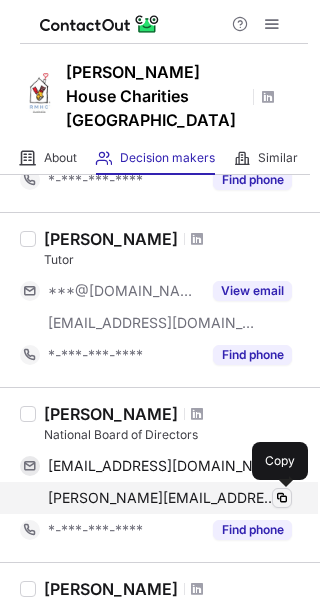 click at bounding box center (282, 498) 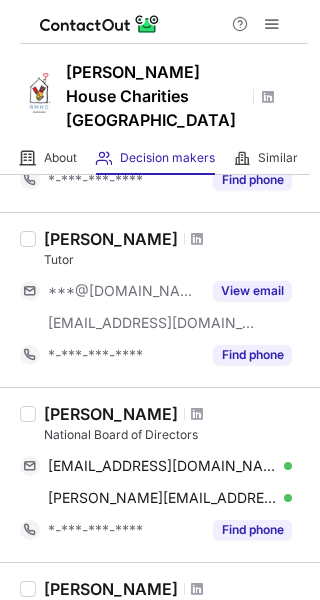 click on "[PERSON_NAME]" at bounding box center (111, 414) 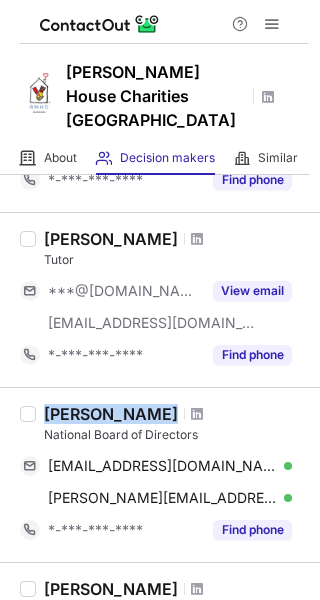 click on "[PERSON_NAME]" at bounding box center [111, 414] 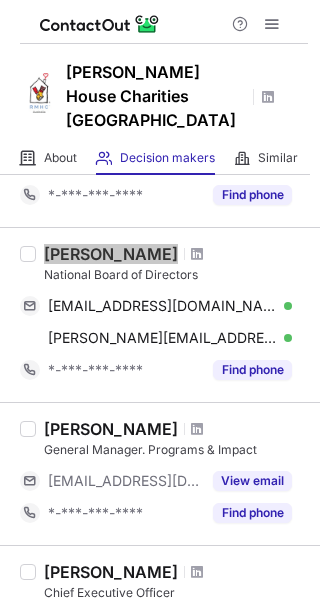 scroll, scrollTop: 600, scrollLeft: 0, axis: vertical 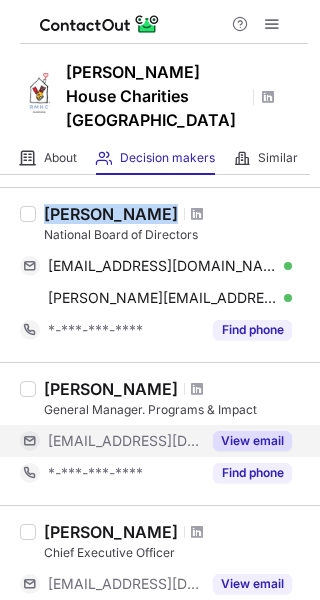 click on "View email" at bounding box center (252, 441) 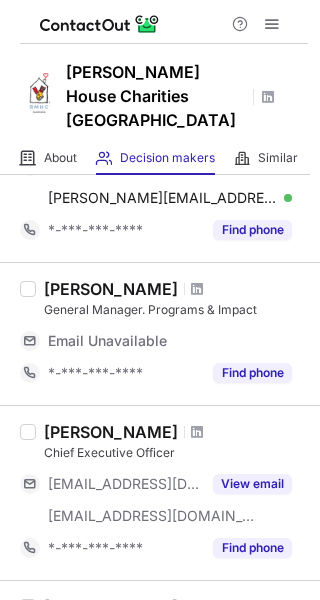 scroll, scrollTop: 800, scrollLeft: 0, axis: vertical 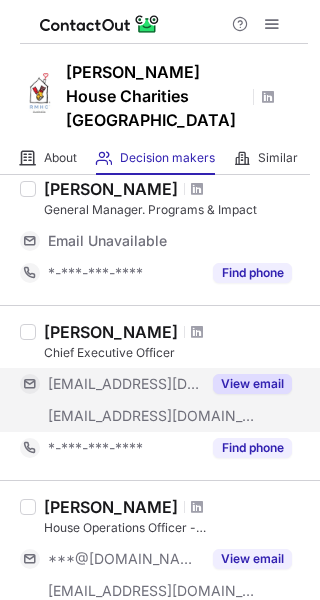 click on "View email" at bounding box center [252, 384] 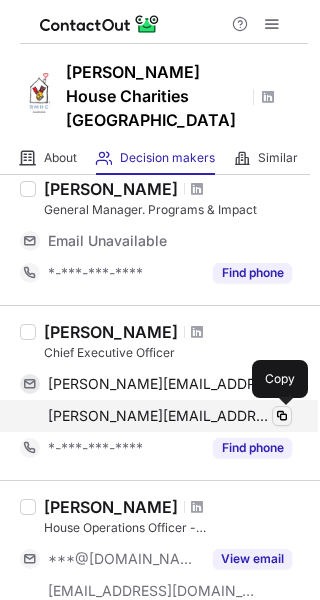 click at bounding box center [282, 416] 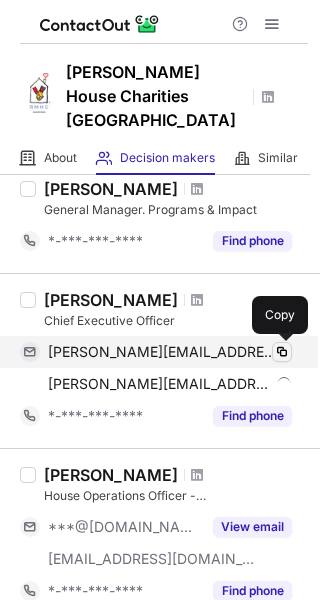 click at bounding box center [282, 352] 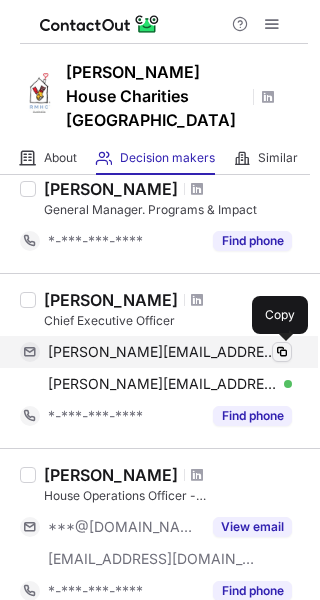 click at bounding box center (282, 352) 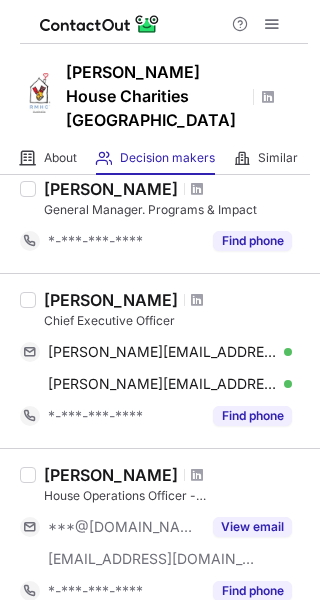 click on "[PERSON_NAME]" at bounding box center (111, 300) 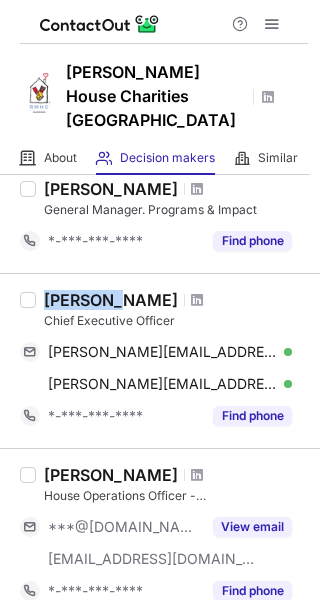 click on "[PERSON_NAME]" at bounding box center (111, 300) 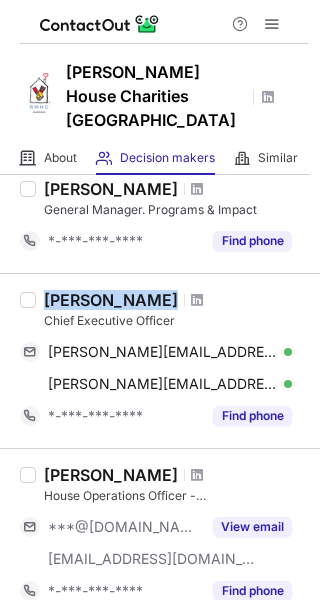 click on "[PERSON_NAME]" at bounding box center (111, 300) 